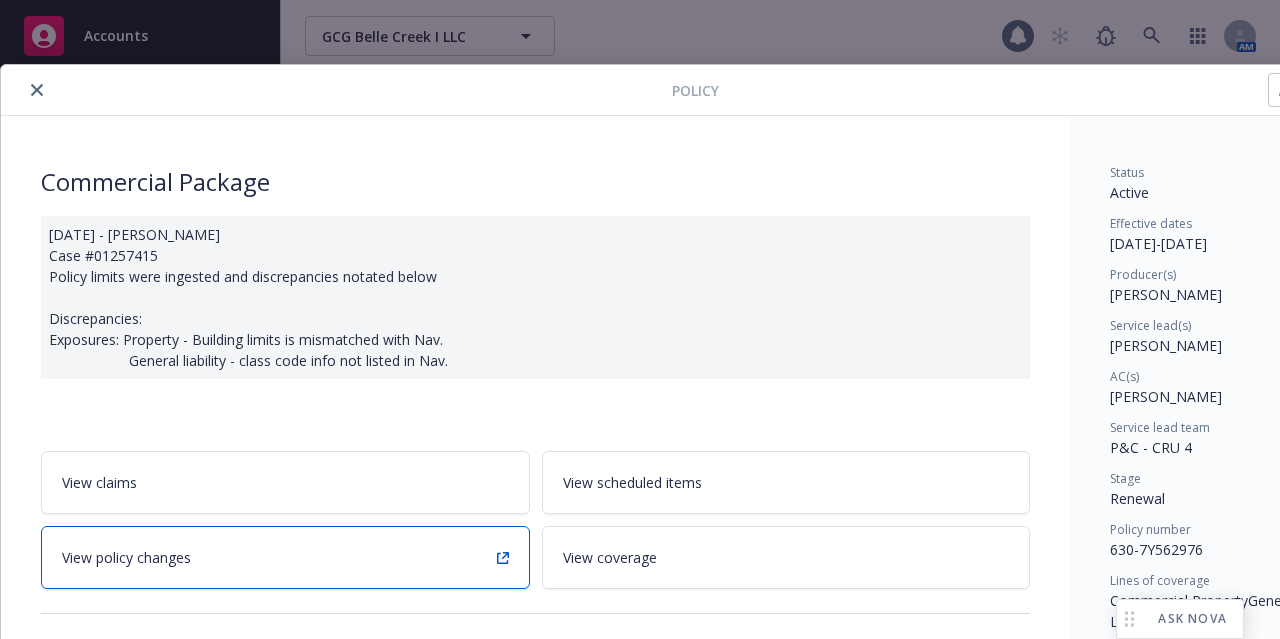 scroll, scrollTop: 0, scrollLeft: 0, axis: both 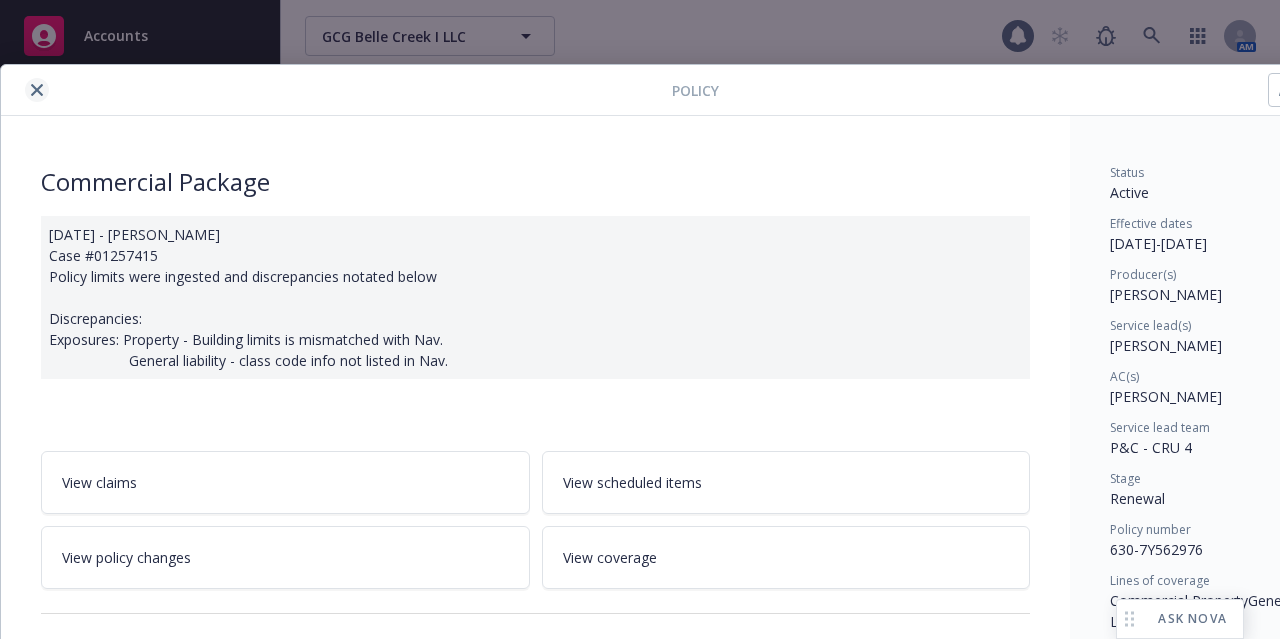 click 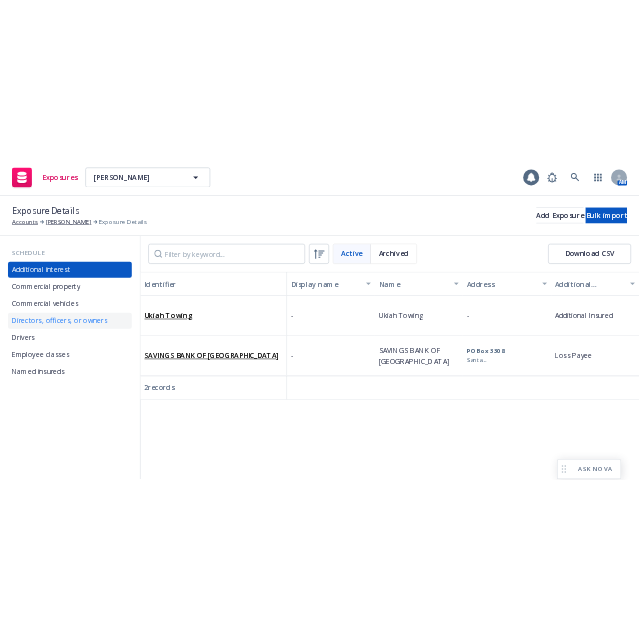 scroll, scrollTop: 0, scrollLeft: 0, axis: both 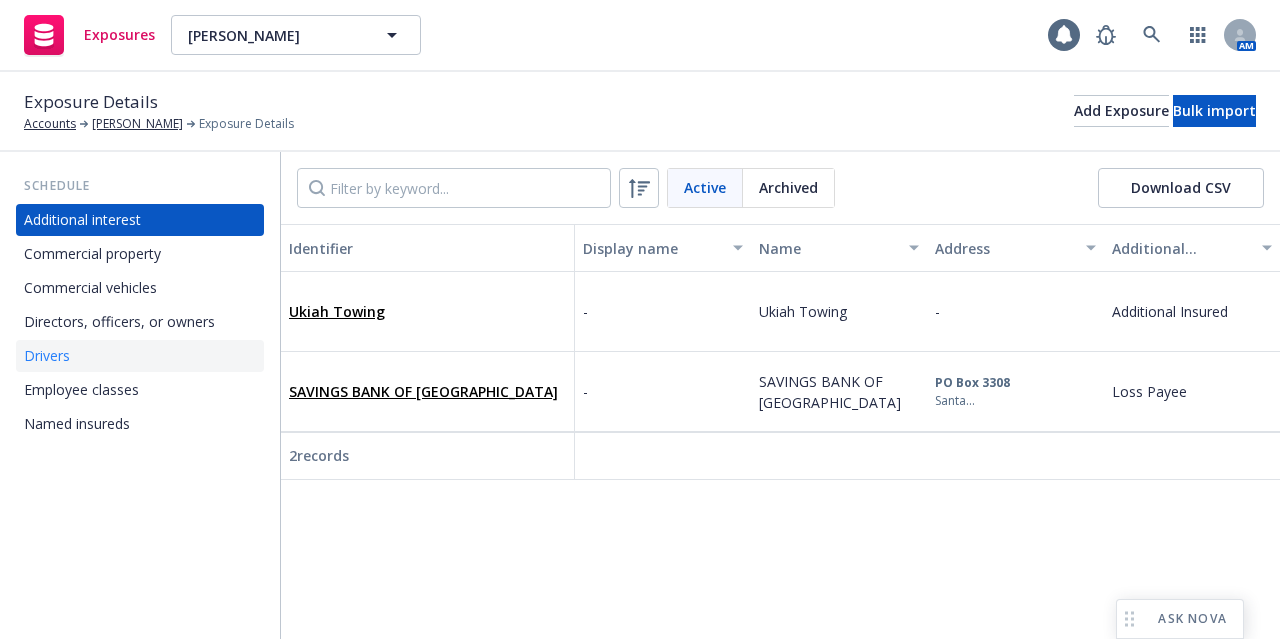 click on "Drivers" at bounding box center [140, 356] 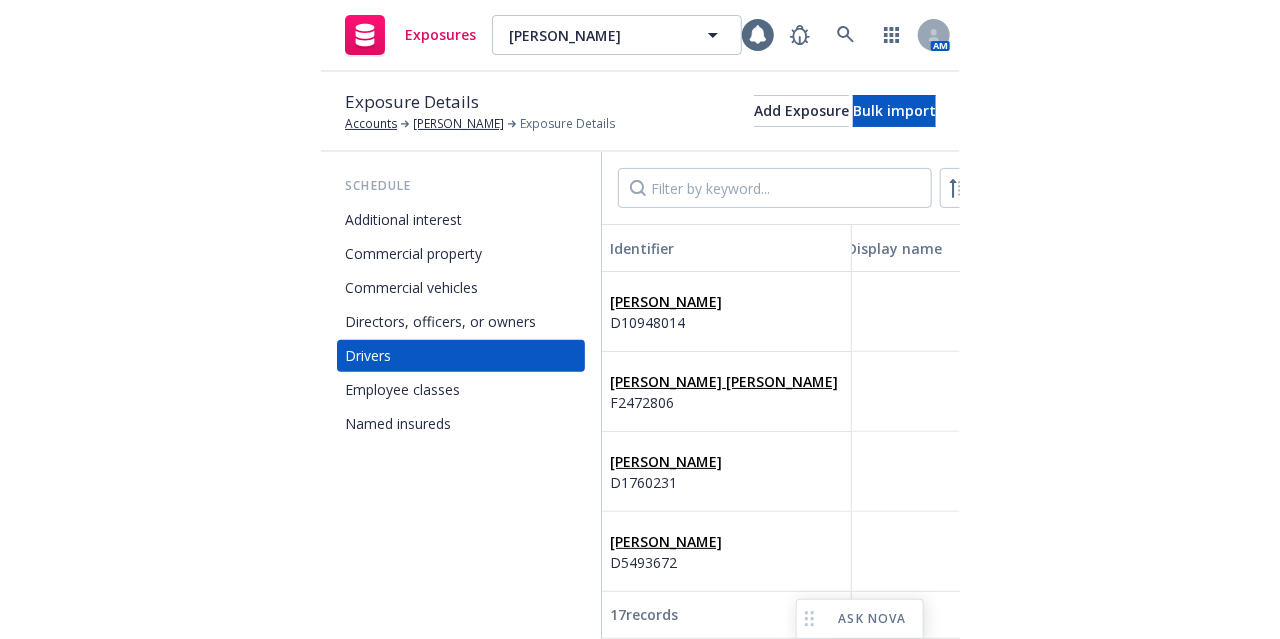 scroll, scrollTop: 0, scrollLeft: 0, axis: both 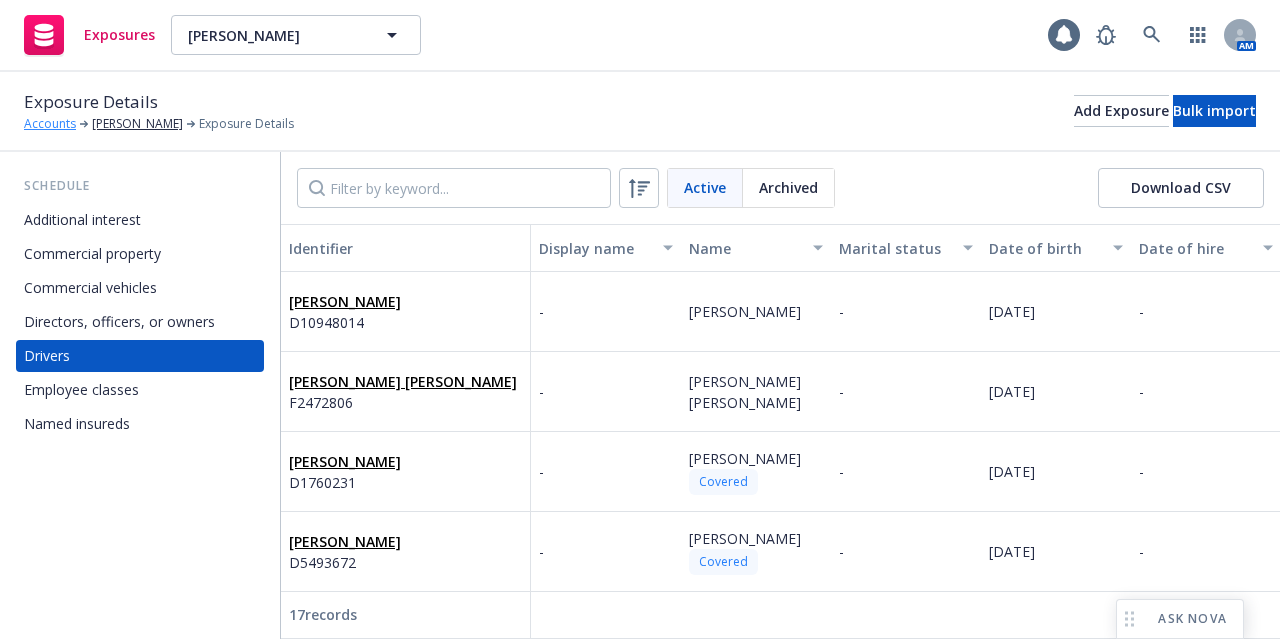 click on "Accounts" at bounding box center (50, 124) 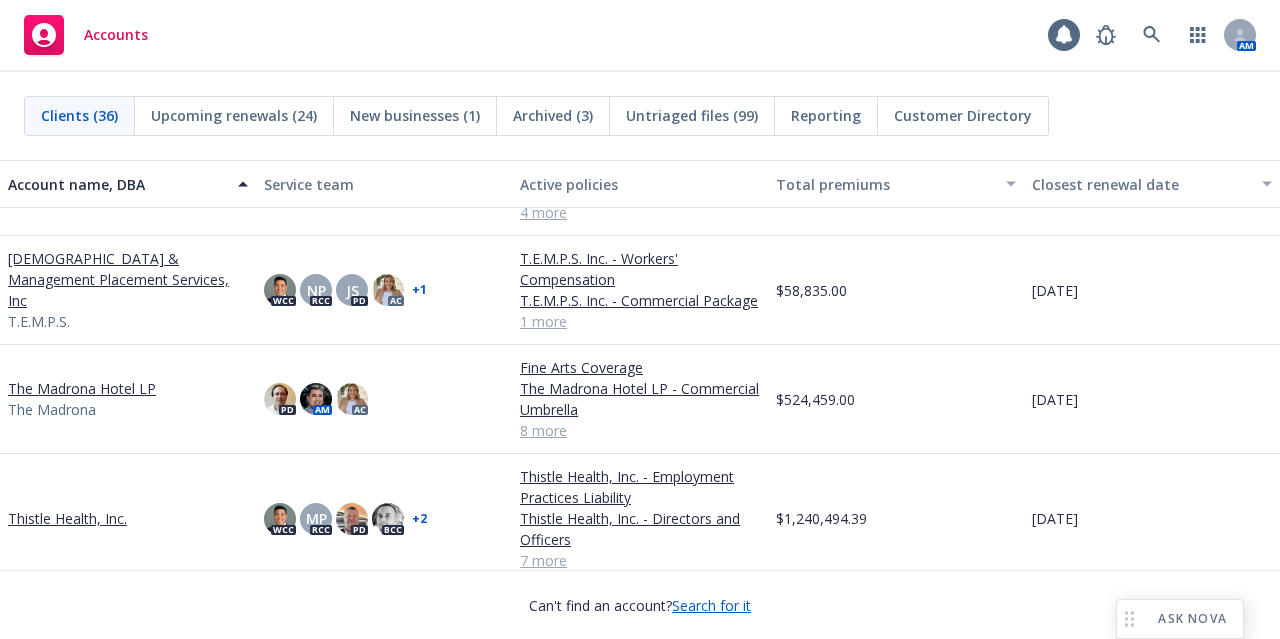 scroll, scrollTop: 2544, scrollLeft: 0, axis: vertical 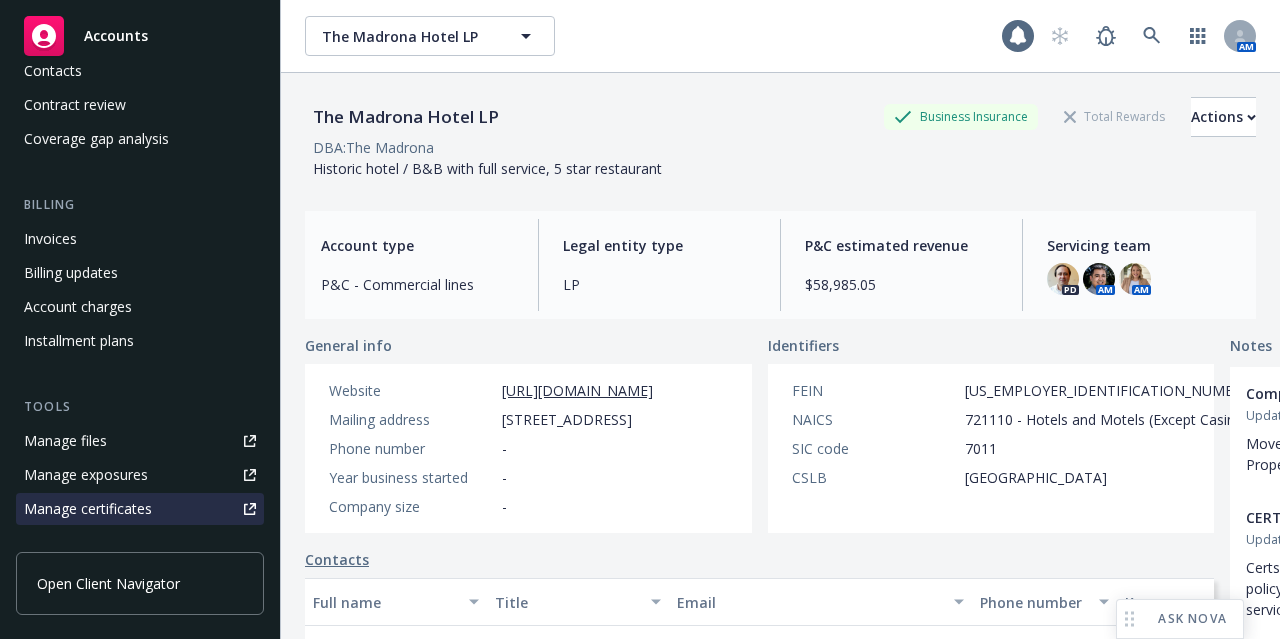 click on "Manage certificates" at bounding box center [88, 509] 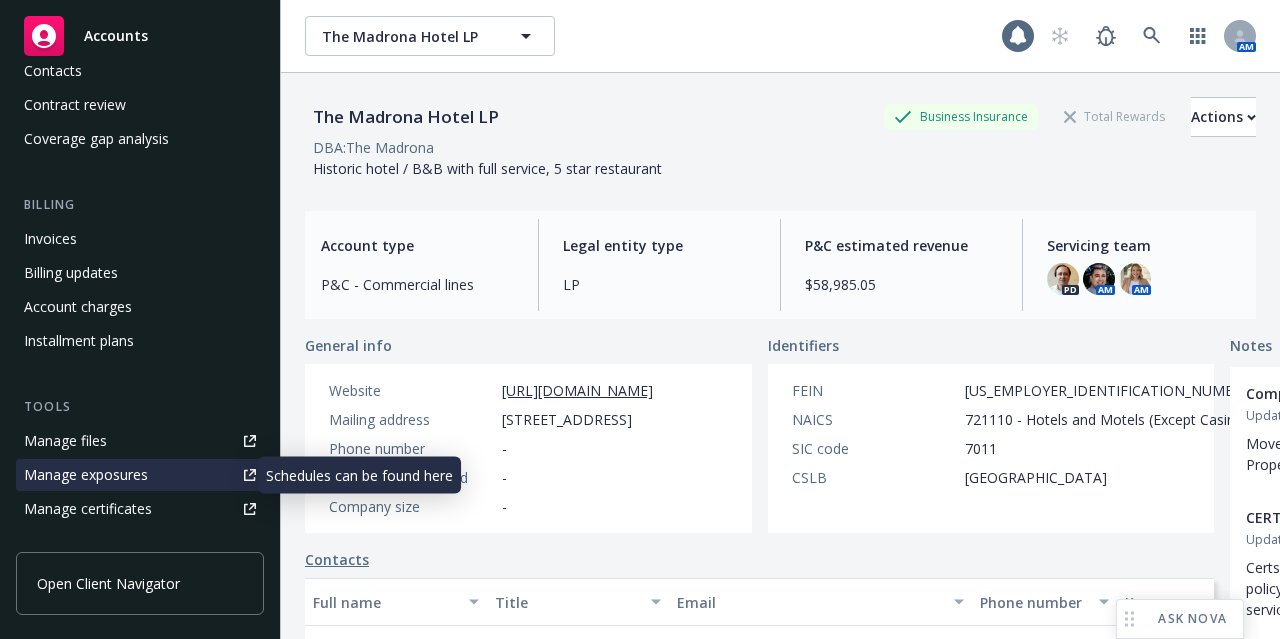 click on "Manage exposures" at bounding box center (86, 475) 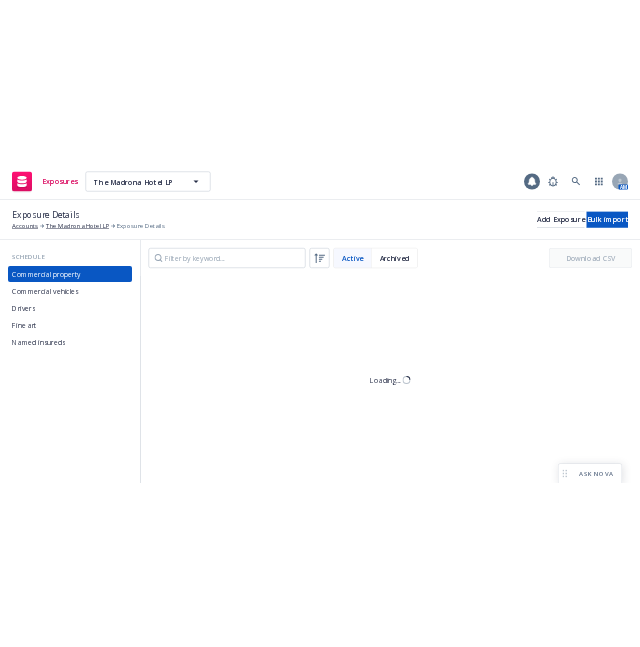 scroll, scrollTop: 0, scrollLeft: 0, axis: both 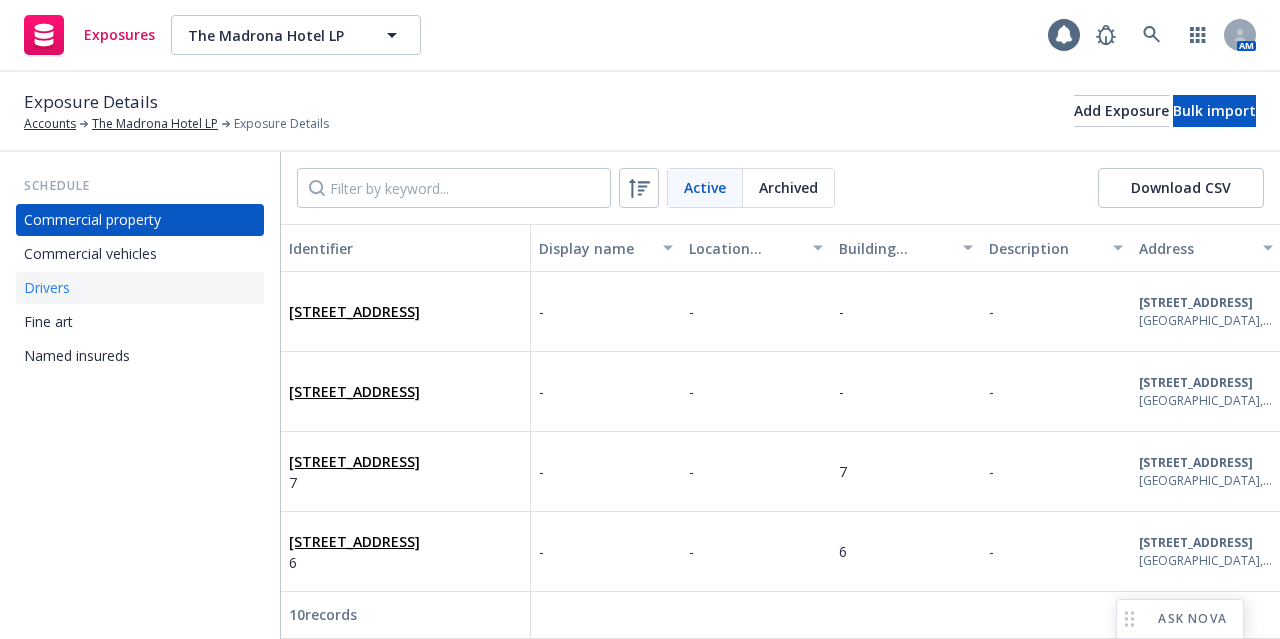 click on "Drivers" at bounding box center [140, 288] 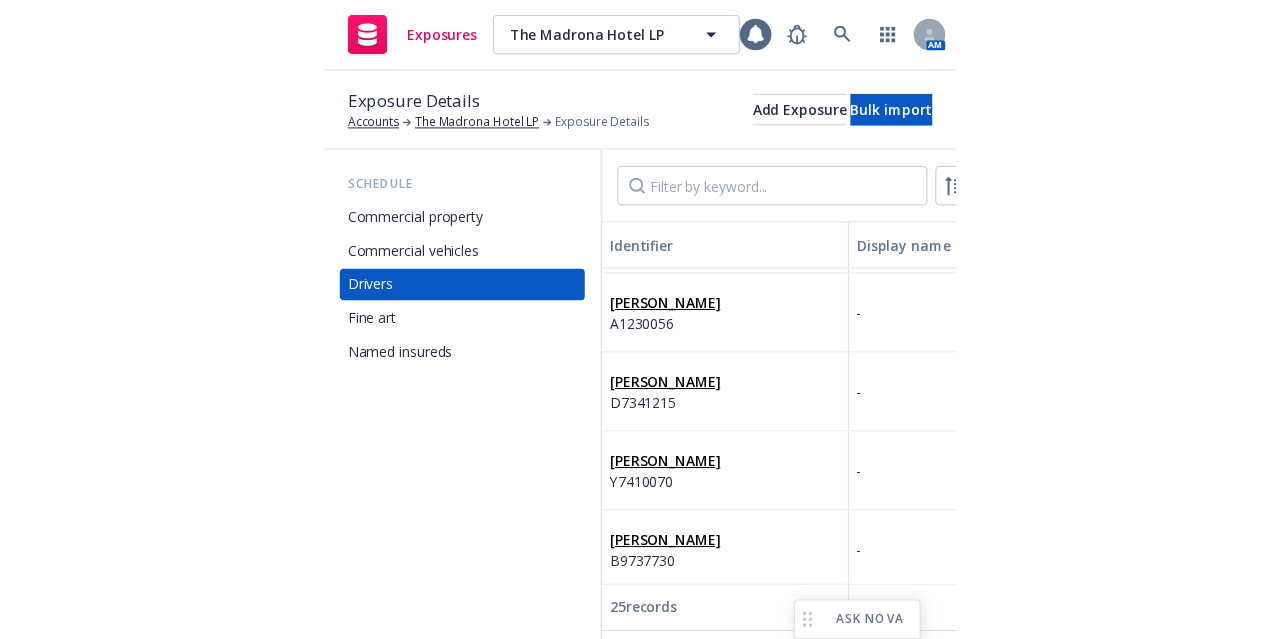 scroll, scrollTop: 556, scrollLeft: 0, axis: vertical 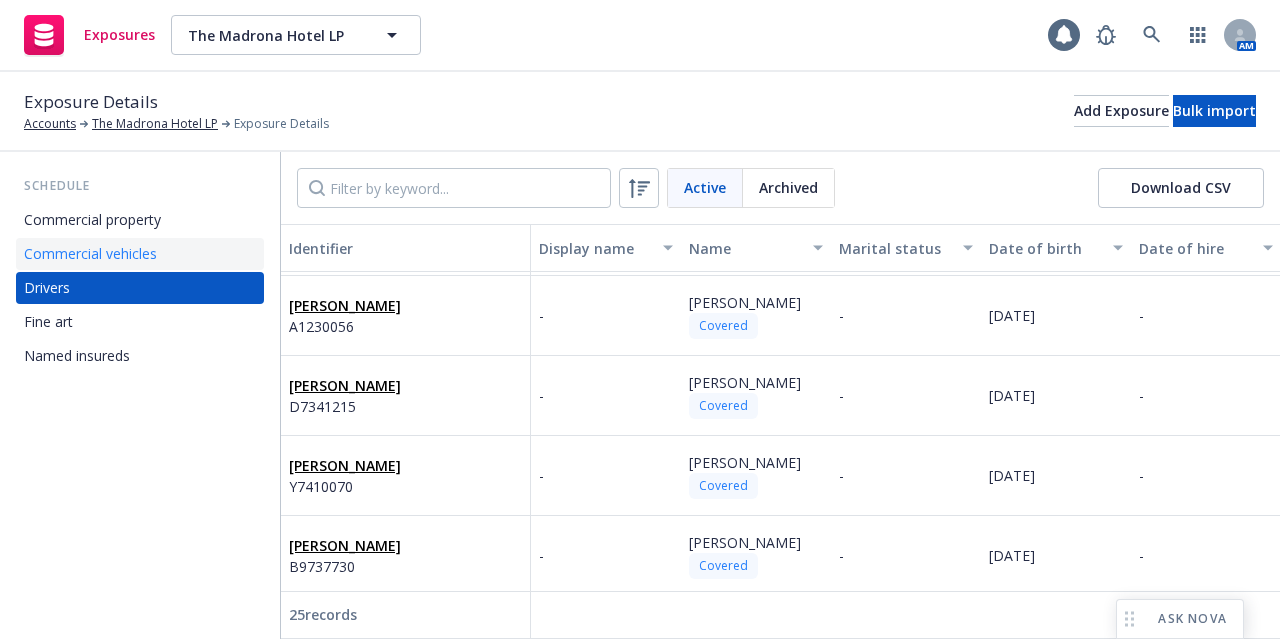 click on "Commercial vehicles" at bounding box center (140, 254) 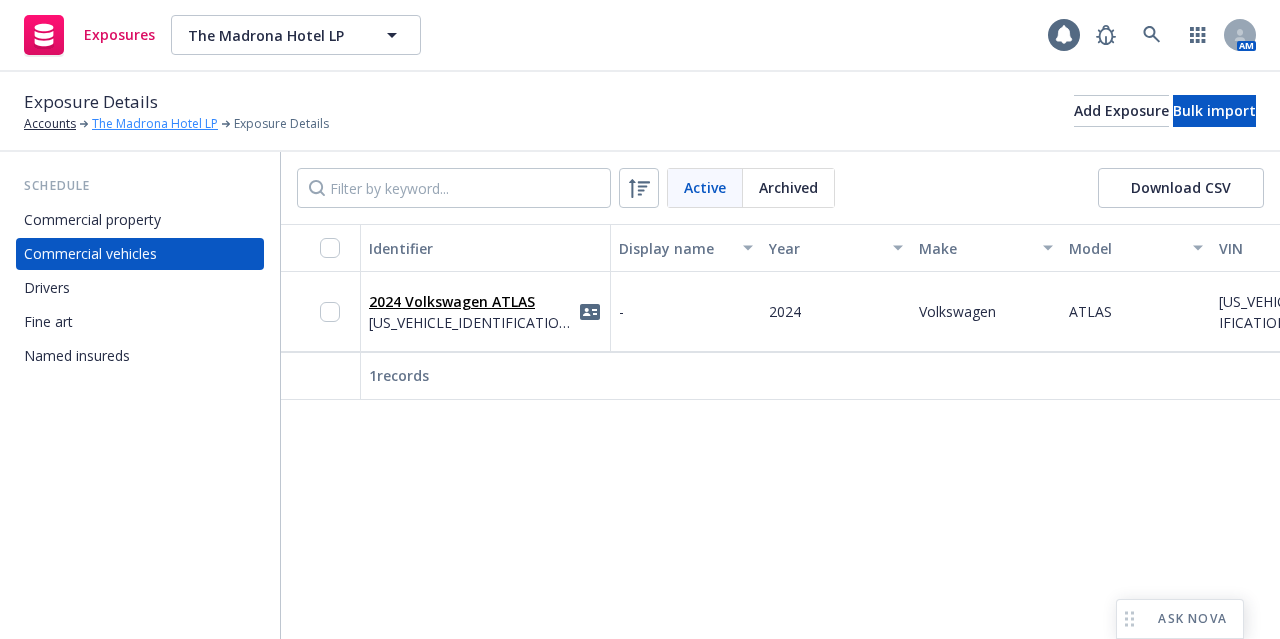 click on "The Madrona Hotel LP" at bounding box center (155, 124) 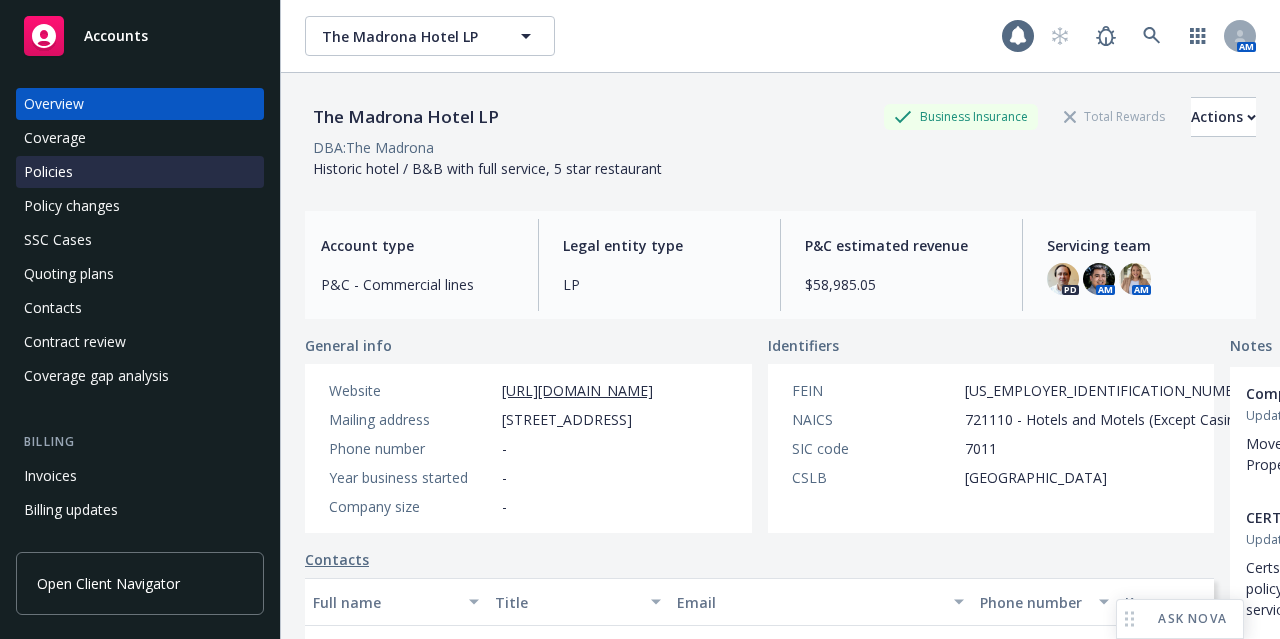 click on "Policies" at bounding box center [140, 172] 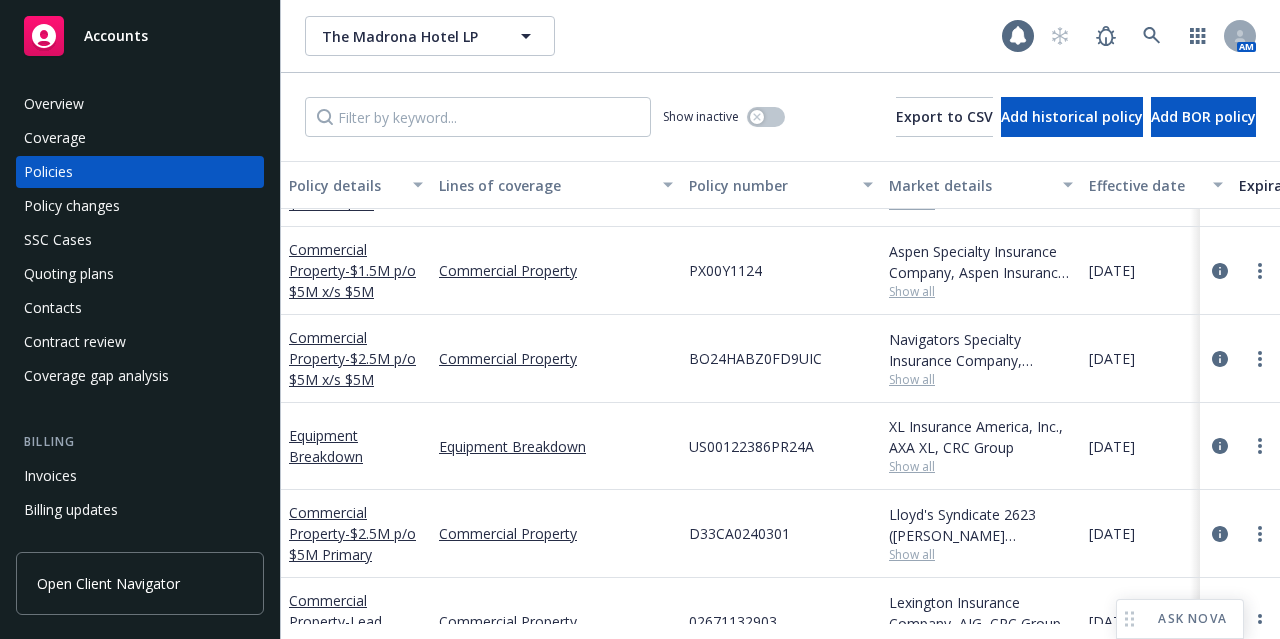 scroll, scrollTop: 0, scrollLeft: 0, axis: both 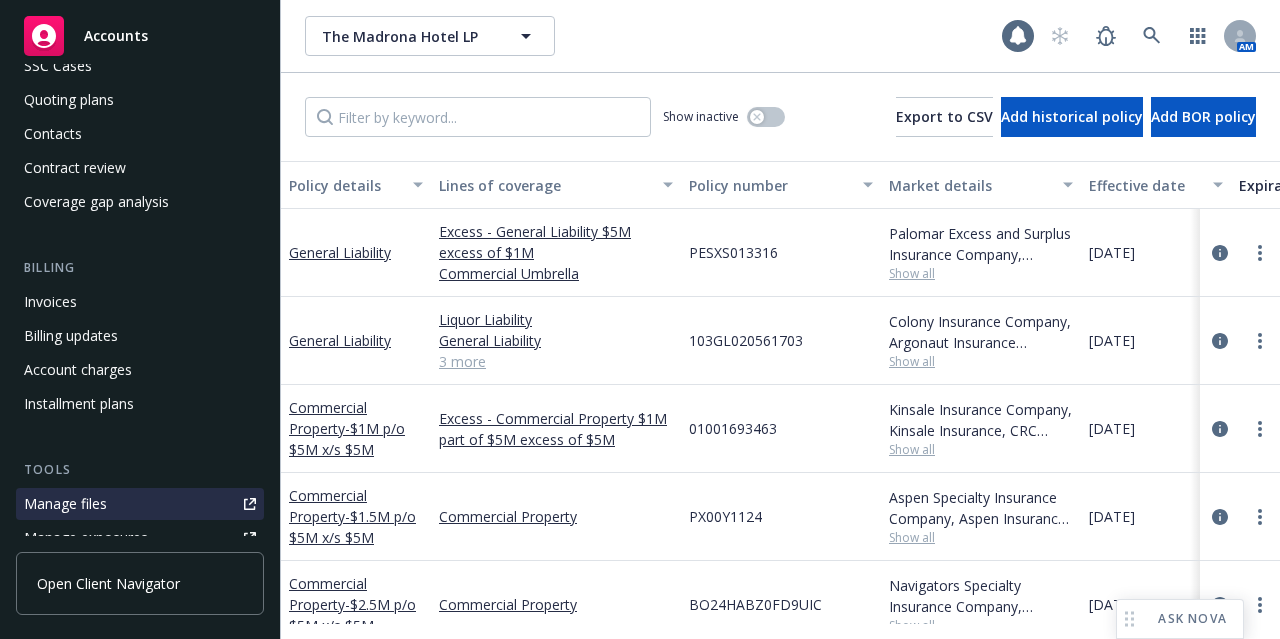 click on "Manage files" at bounding box center [140, 504] 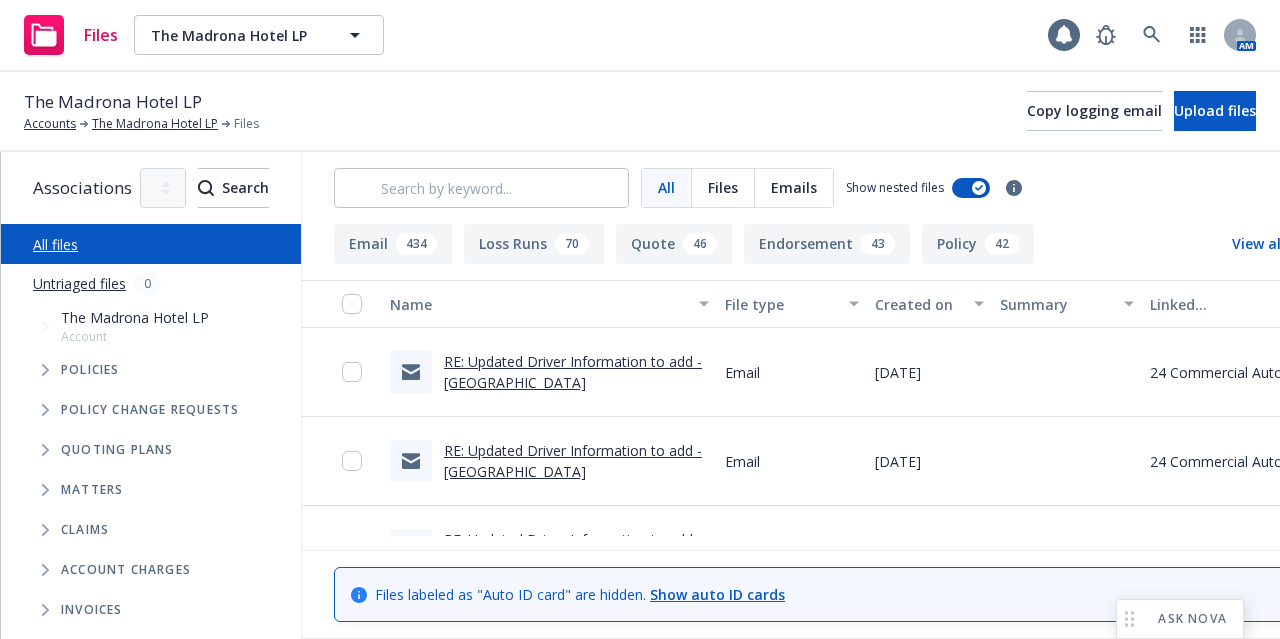 scroll, scrollTop: 0, scrollLeft: 0, axis: both 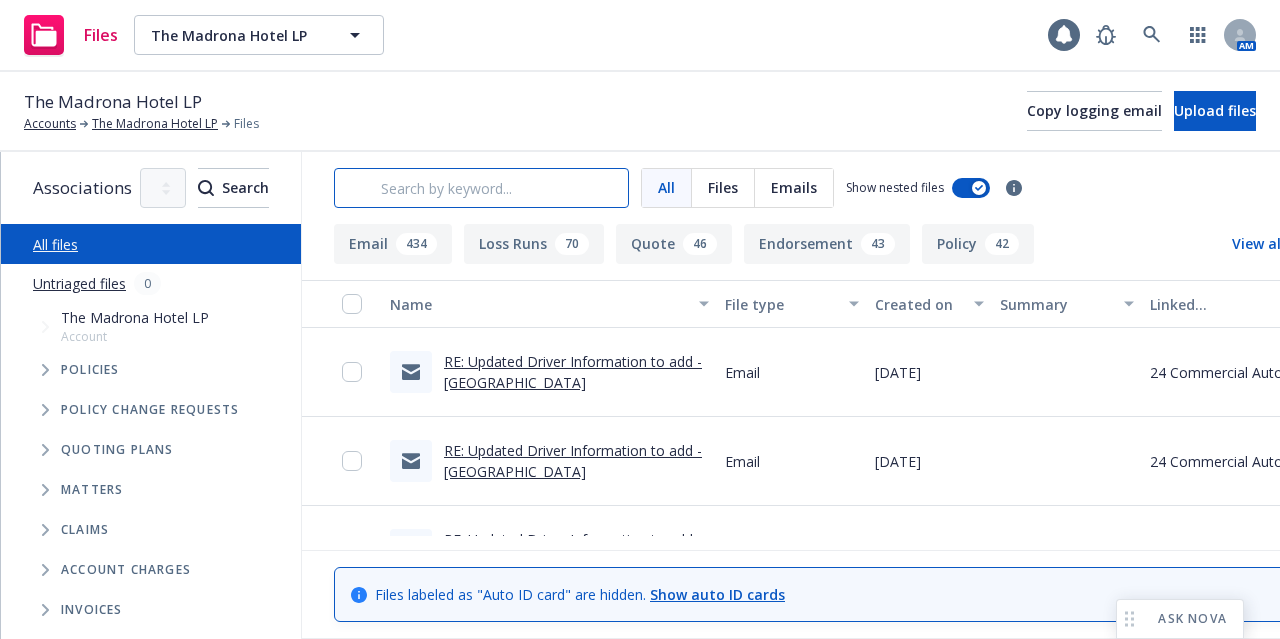 click at bounding box center [481, 188] 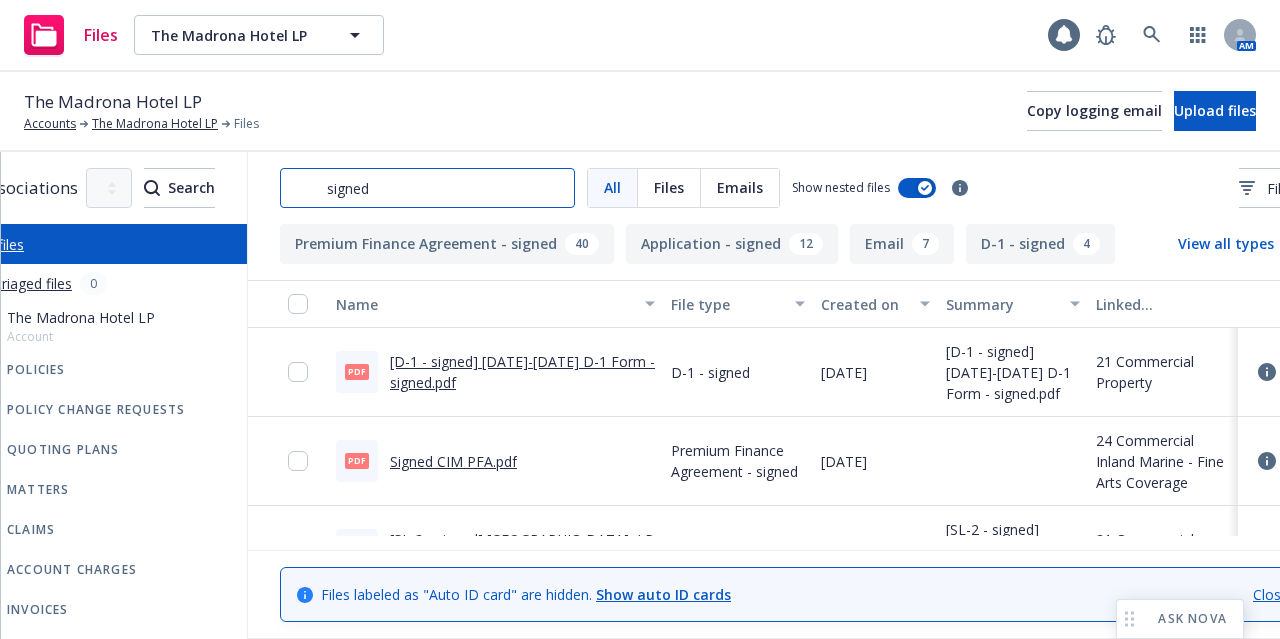scroll, scrollTop: 0, scrollLeft: 59, axis: horizontal 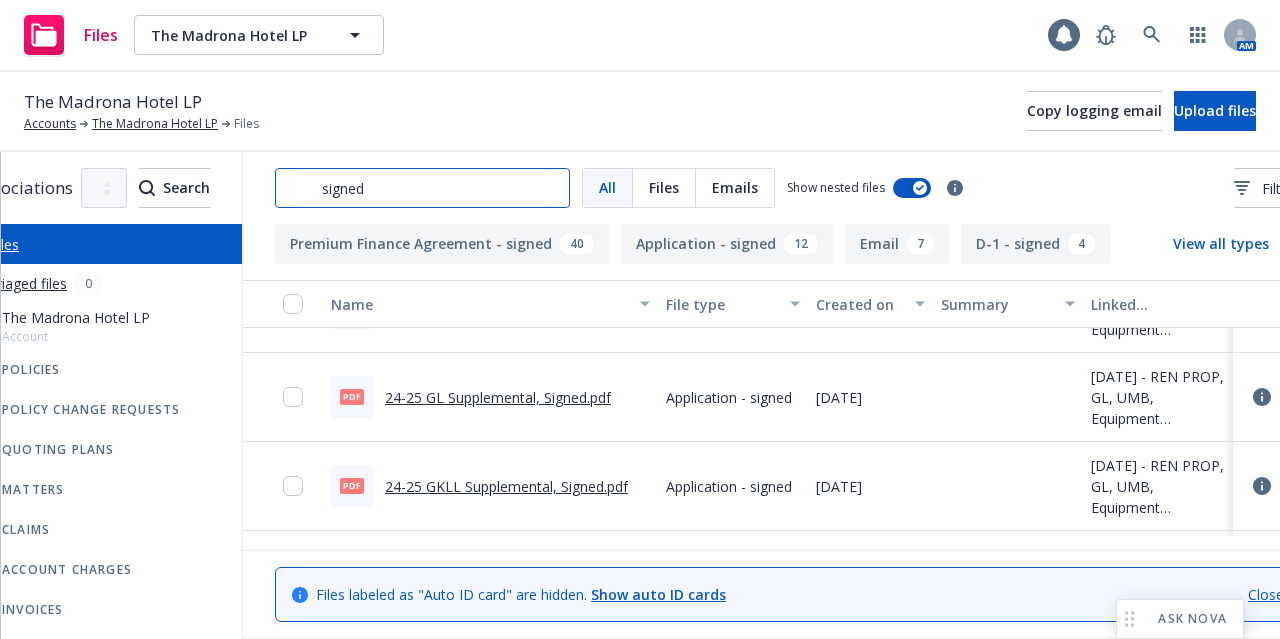type on "signed" 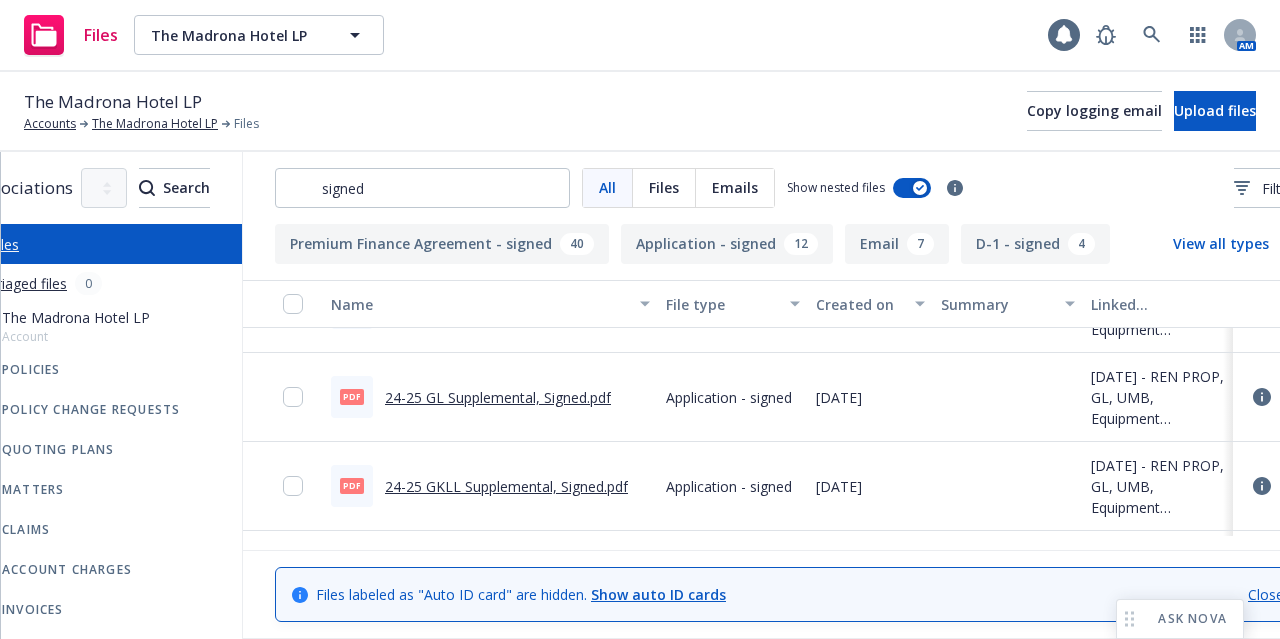 click on "24-25 GL Supplemental, Signed.pdf" at bounding box center (498, 397) 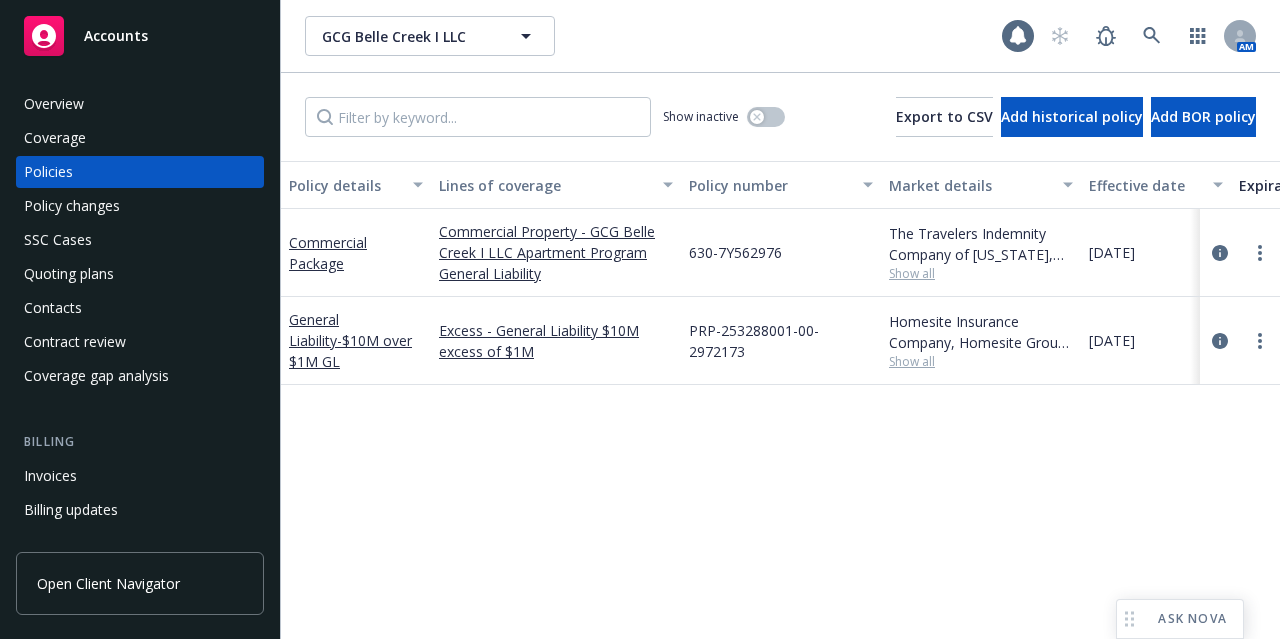 scroll, scrollTop: 0, scrollLeft: 0, axis: both 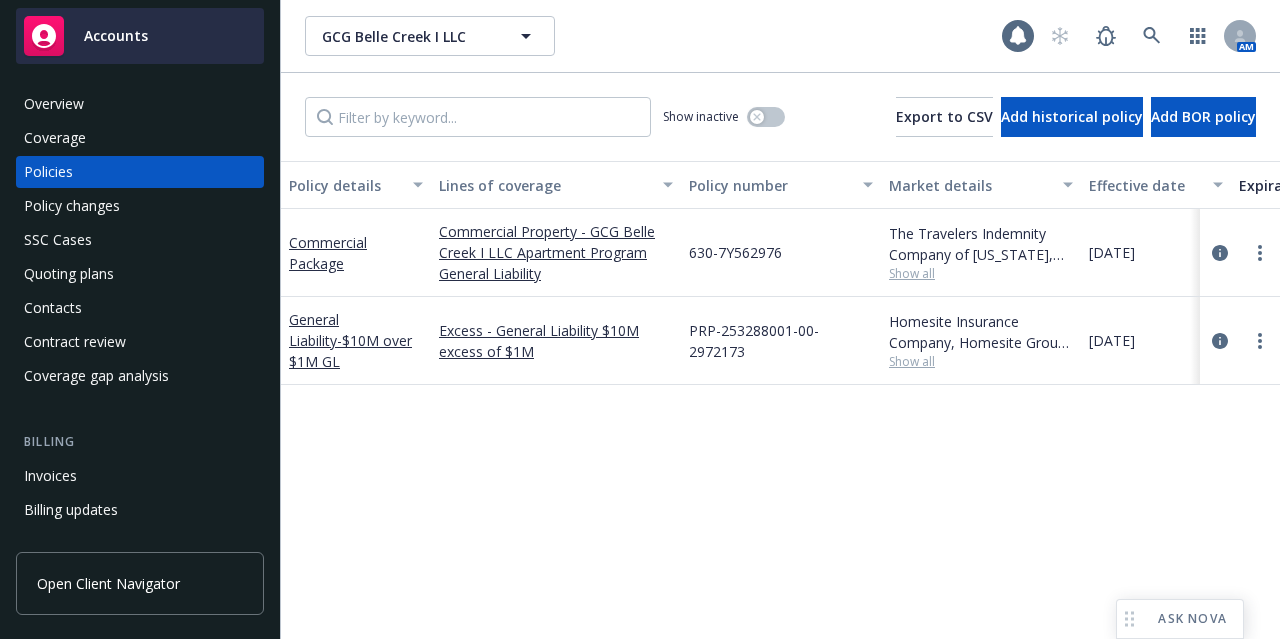 click on "Accounts" at bounding box center [140, 36] 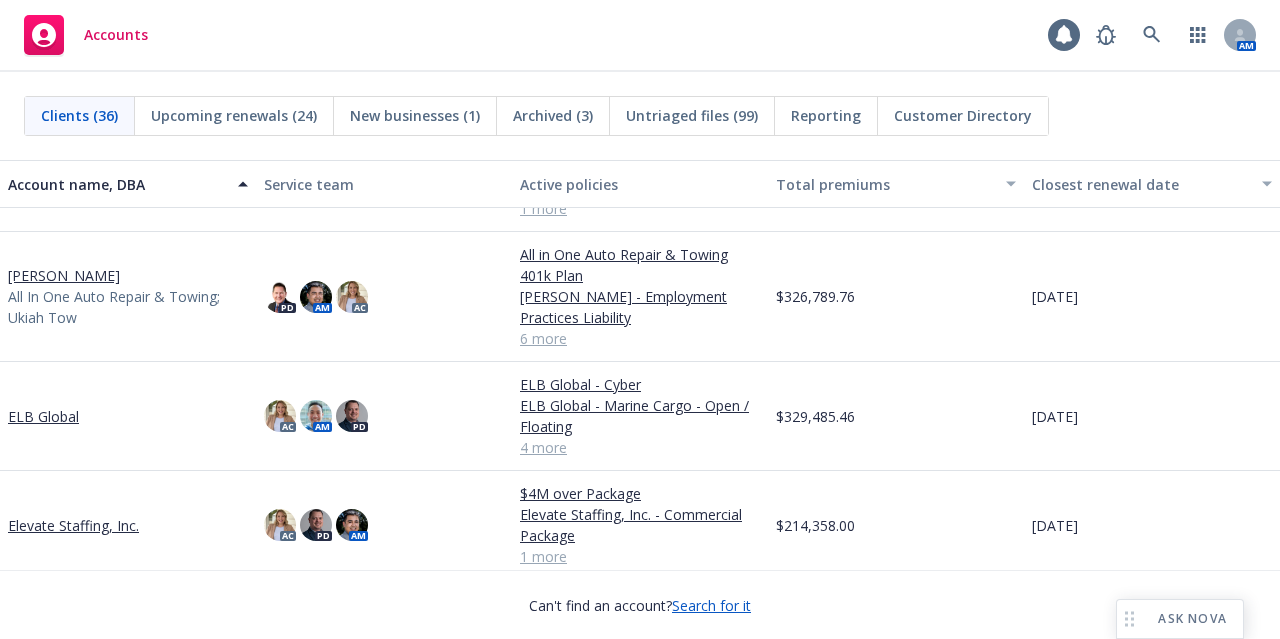 scroll, scrollTop: 754, scrollLeft: 0, axis: vertical 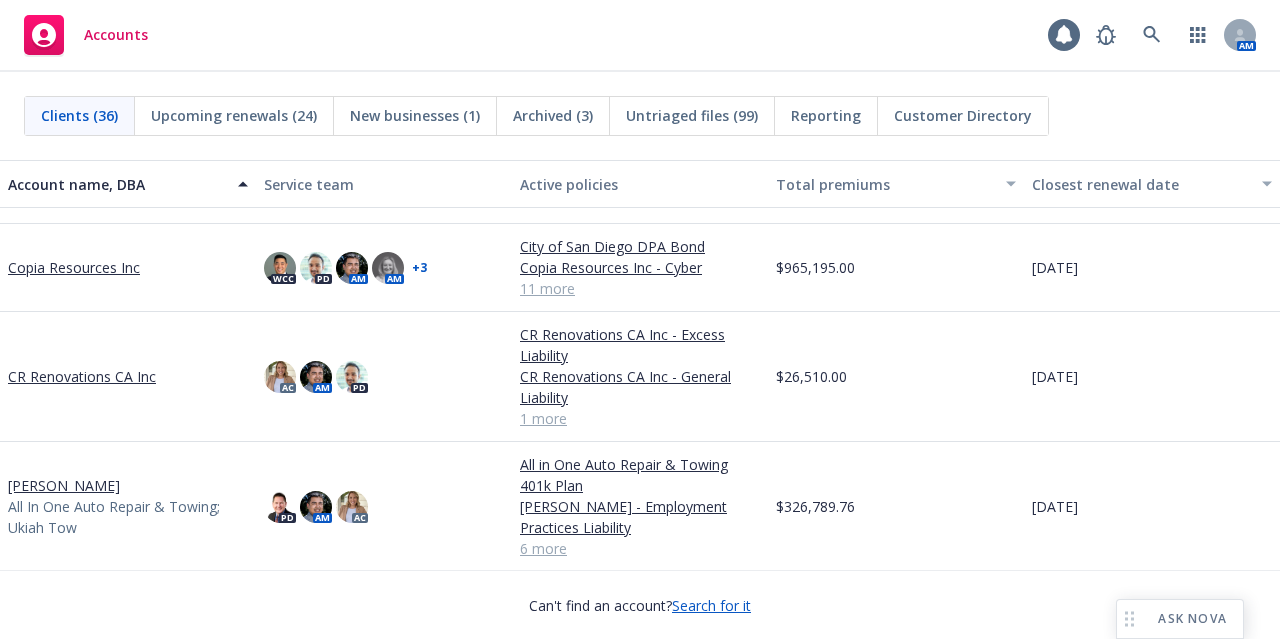 click on "Donald Keith Hewett" at bounding box center (64, 485) 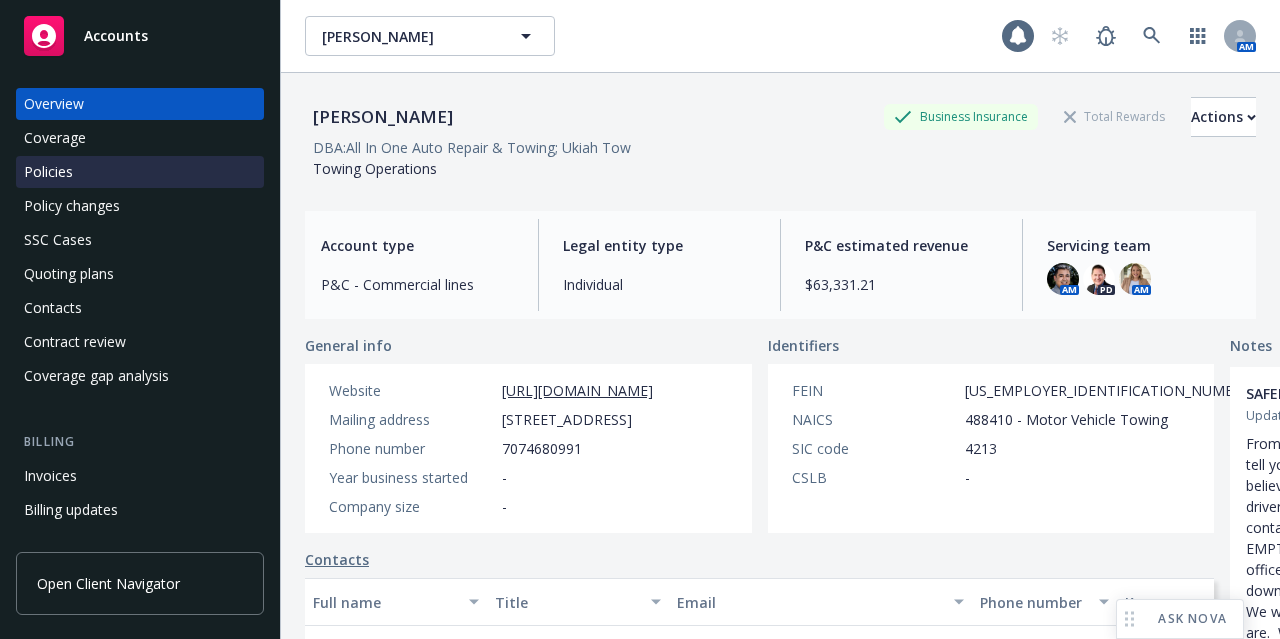 click on "Policies" at bounding box center (140, 172) 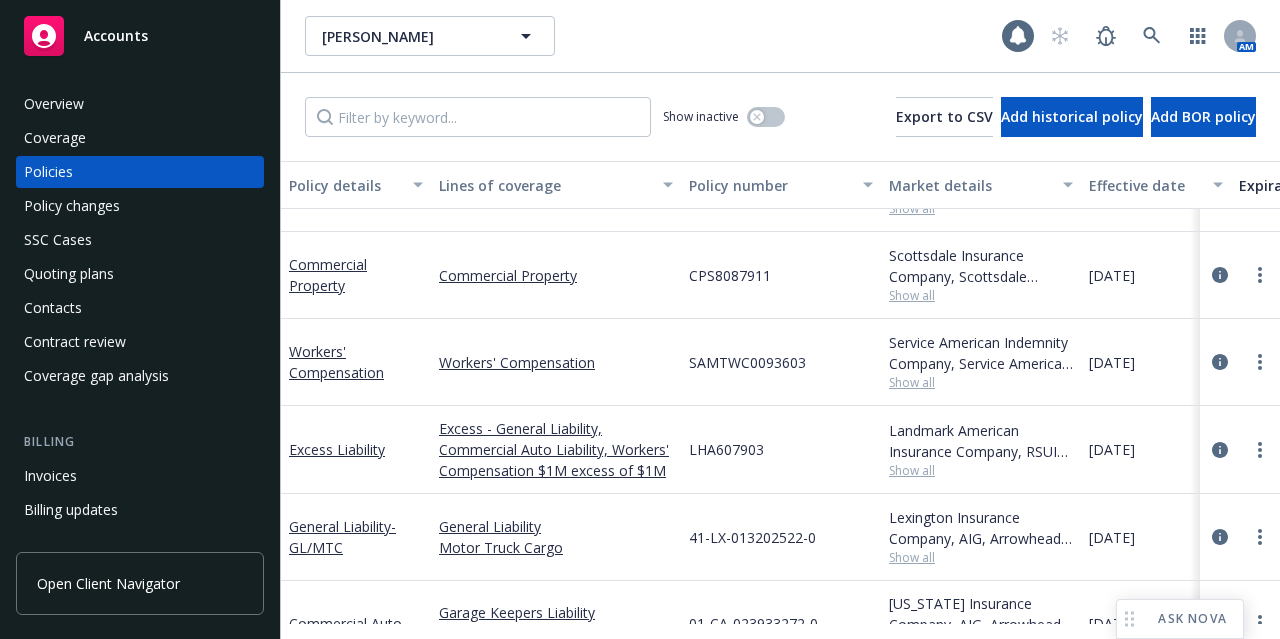 scroll, scrollTop: 392, scrollLeft: 0, axis: vertical 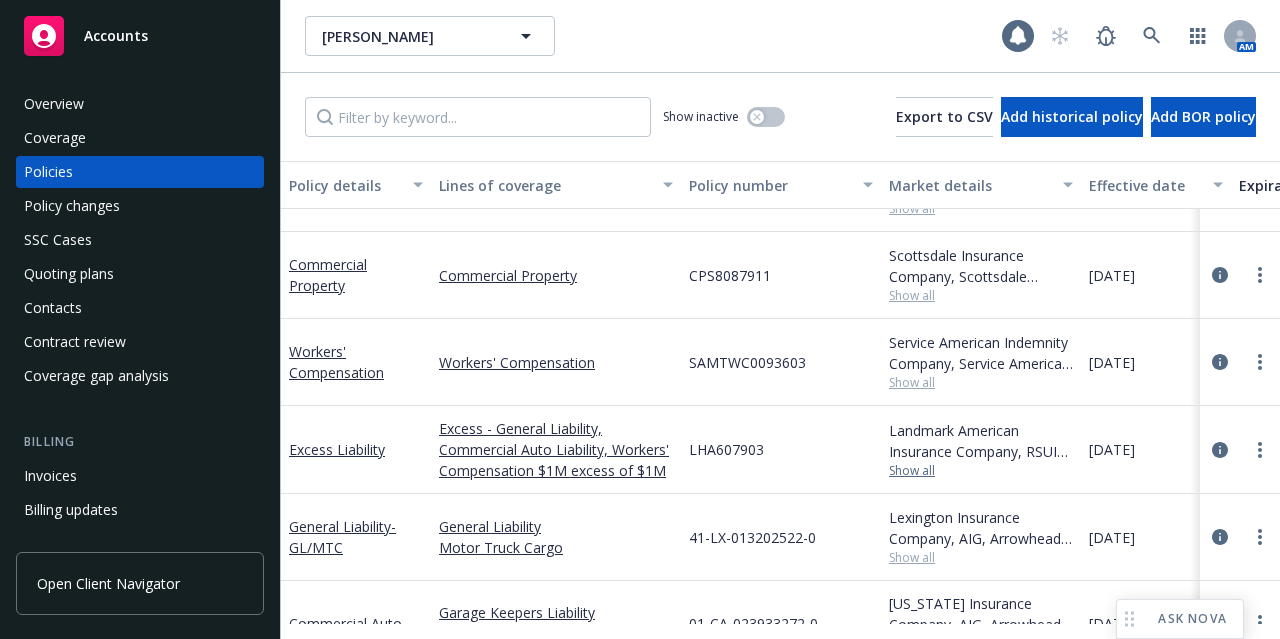 click on "Show all" at bounding box center (981, 471) 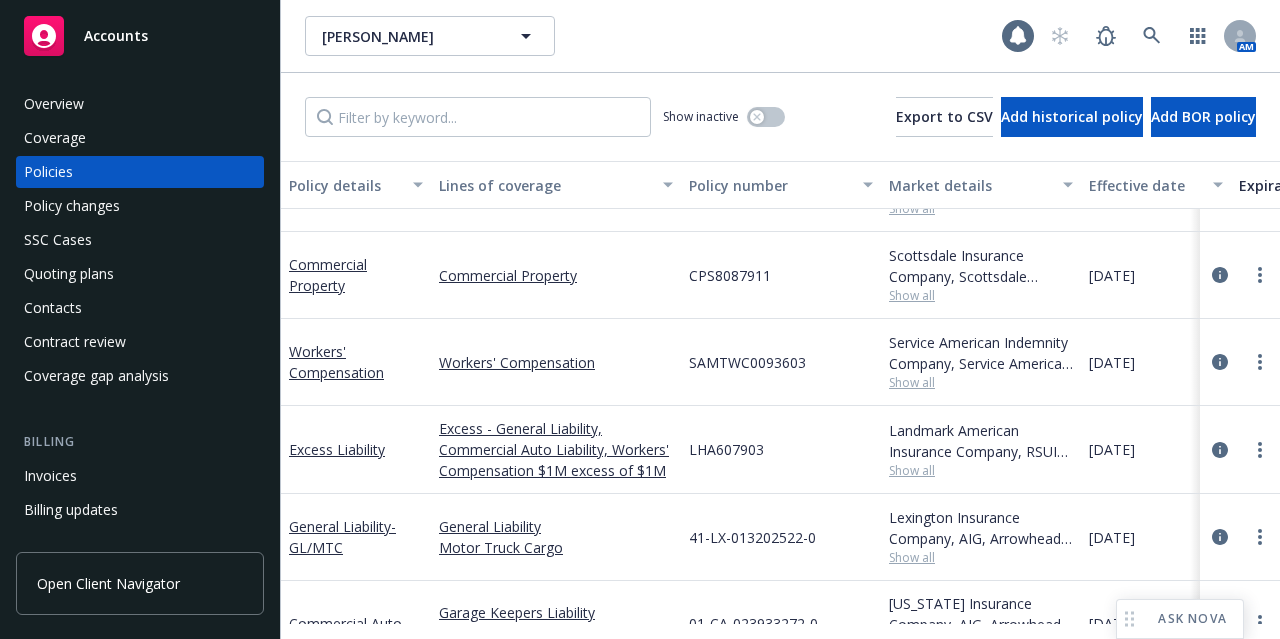 click on "LHA607903" at bounding box center (781, 450) 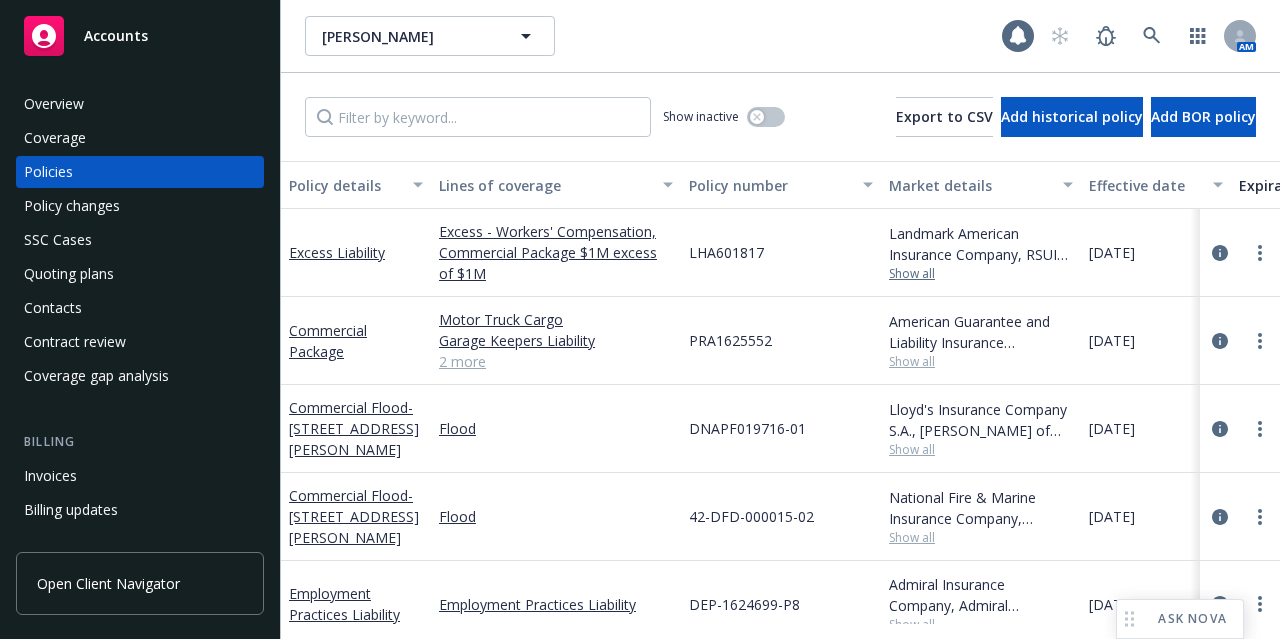 click on "Show all" at bounding box center [981, 274] 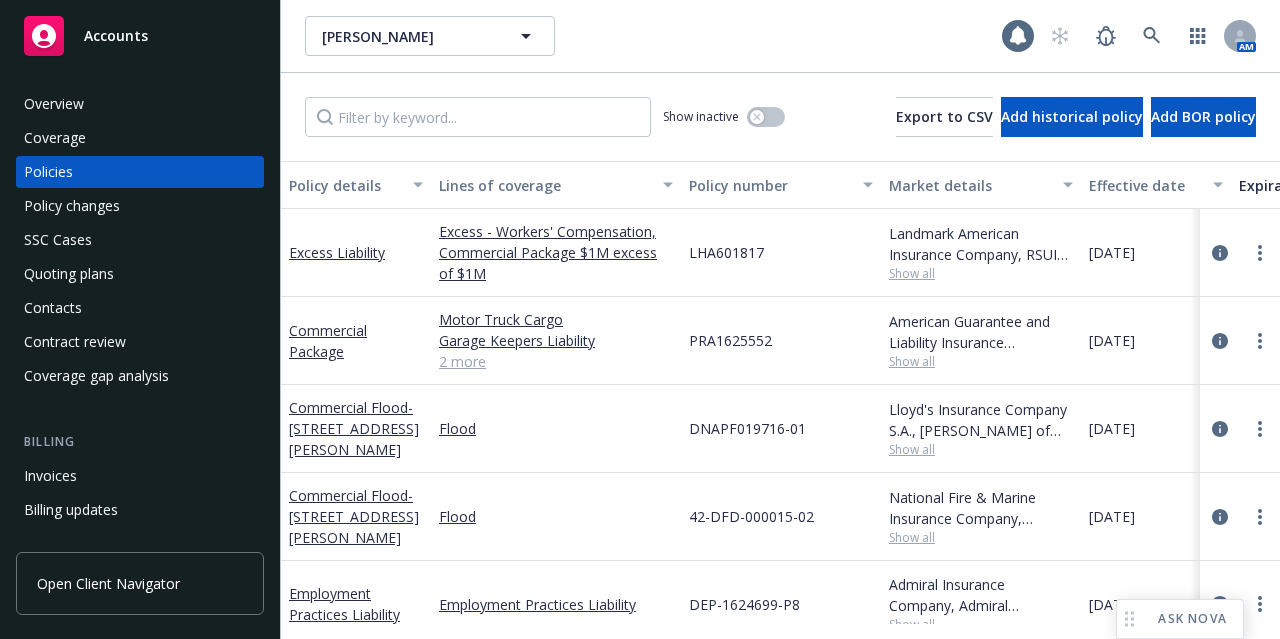 click on "LHA601817" at bounding box center [781, 253] 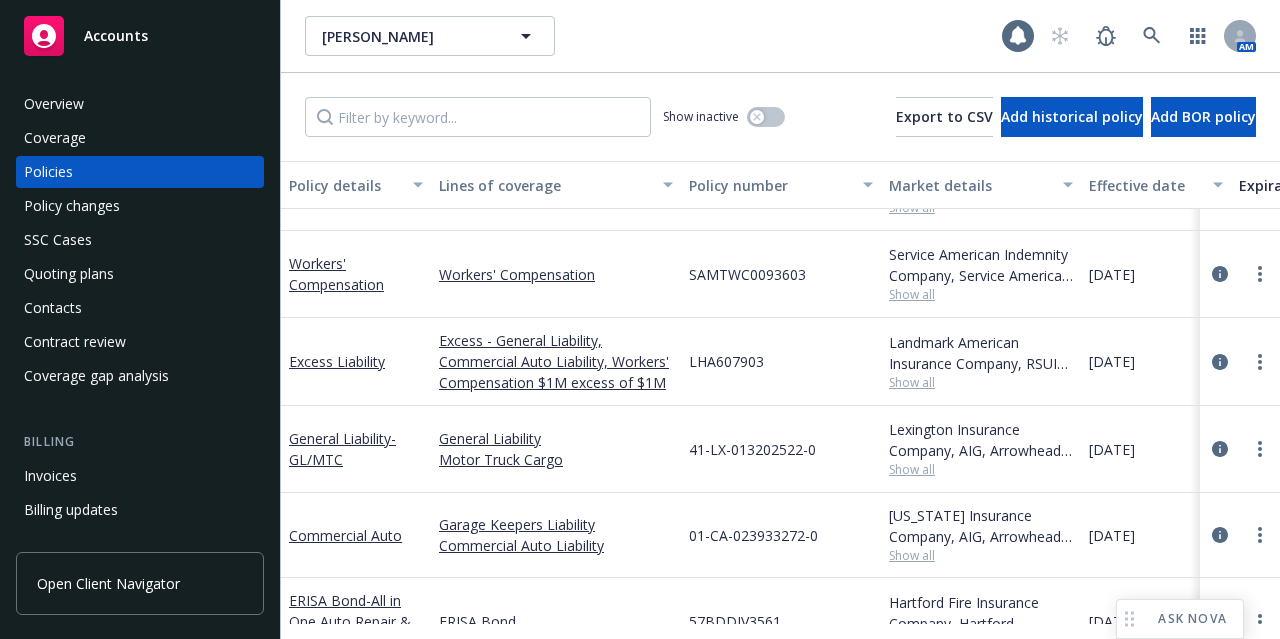 scroll, scrollTop: 495, scrollLeft: 0, axis: vertical 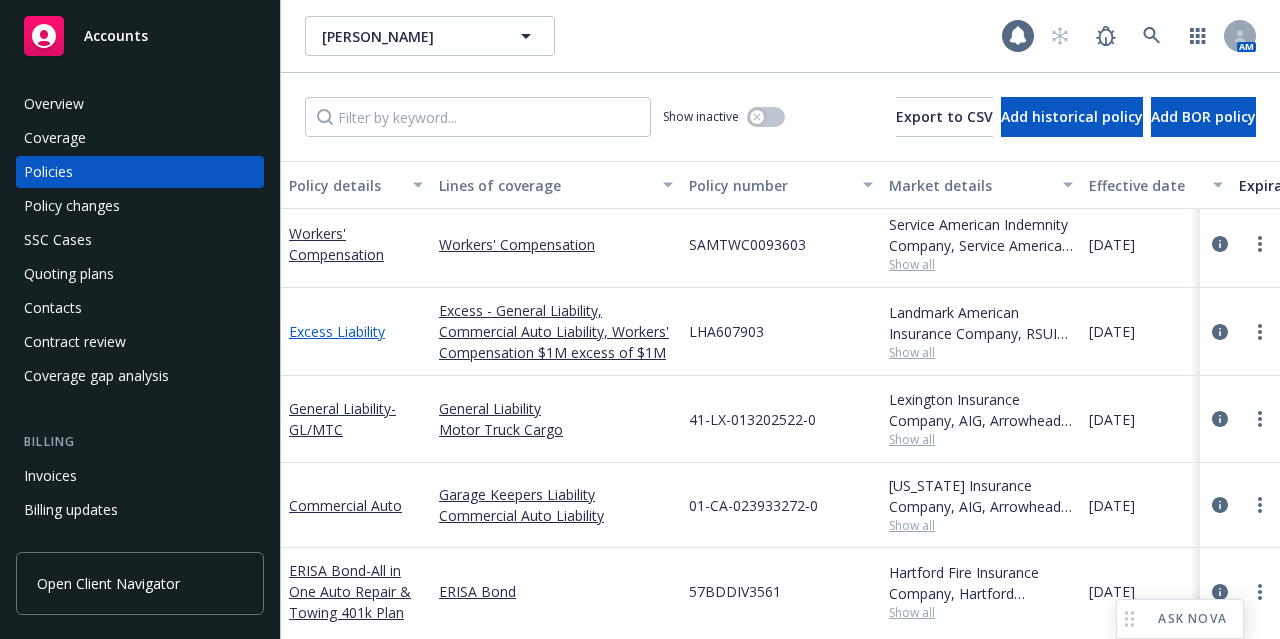 click on "Excess Liability" at bounding box center (337, 331) 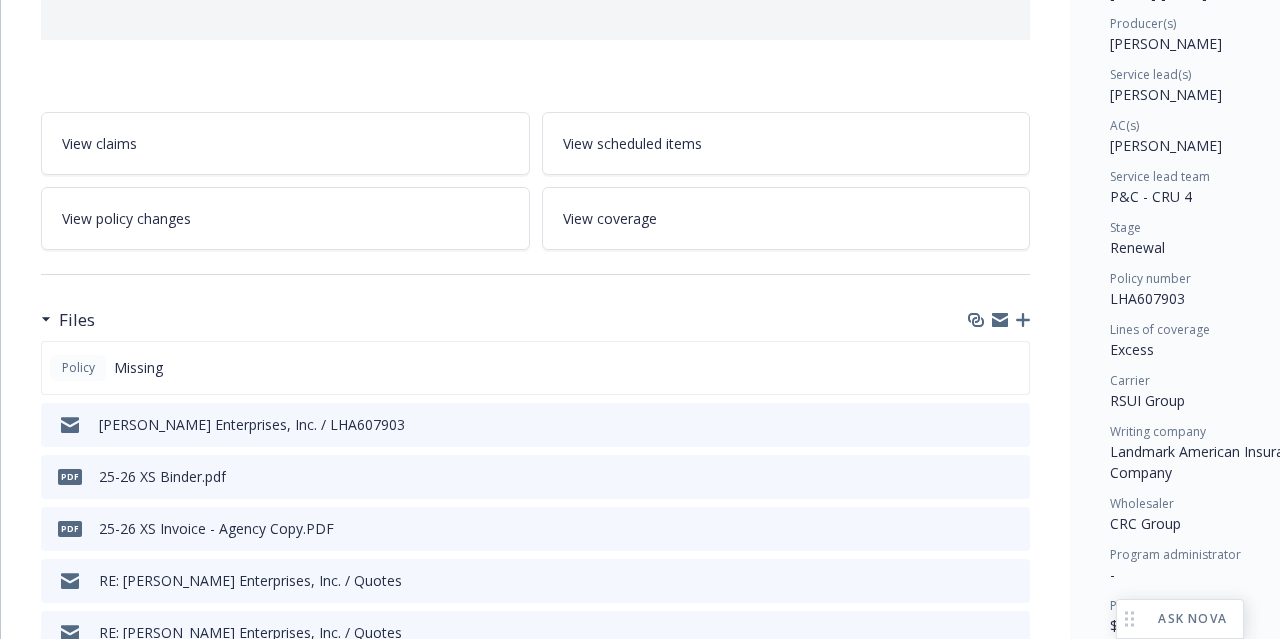 scroll, scrollTop: 252, scrollLeft: 0, axis: vertical 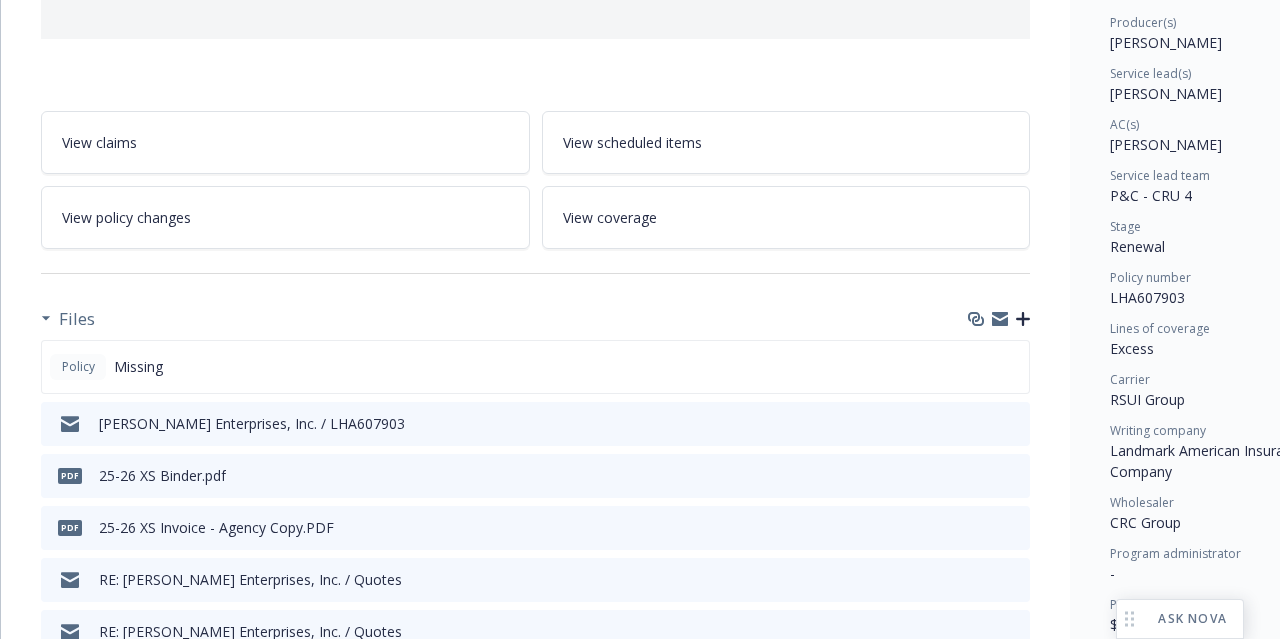 click 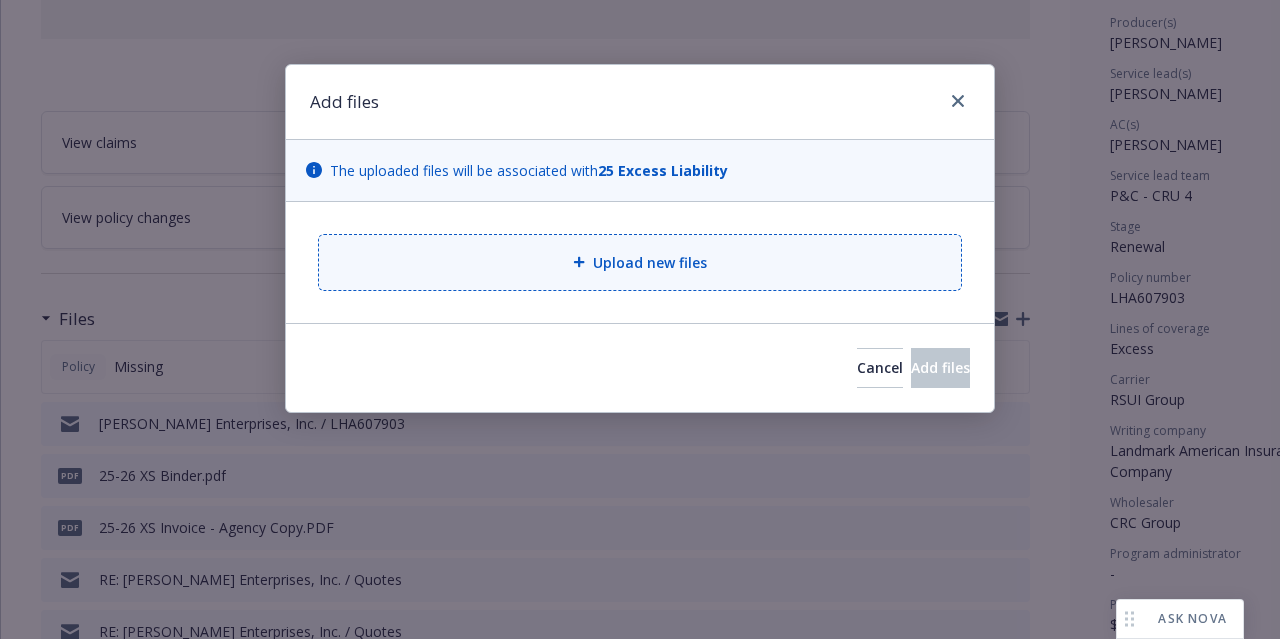 click on "Upload new files" at bounding box center (650, 262) 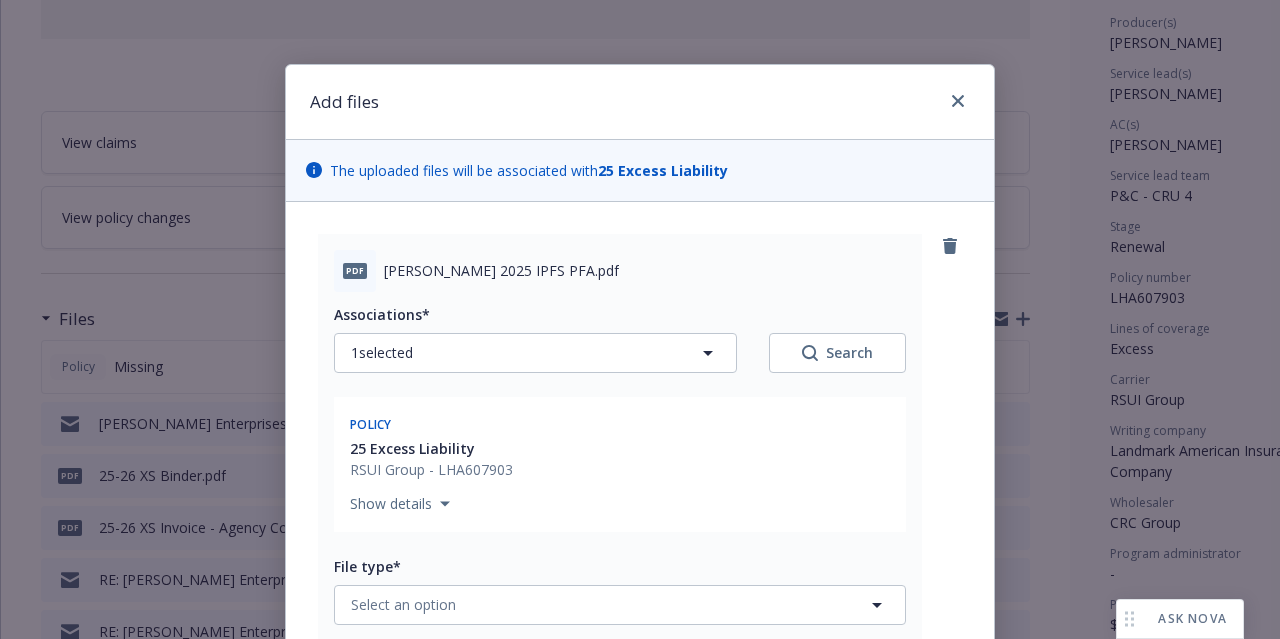 scroll, scrollTop: 165, scrollLeft: 0, axis: vertical 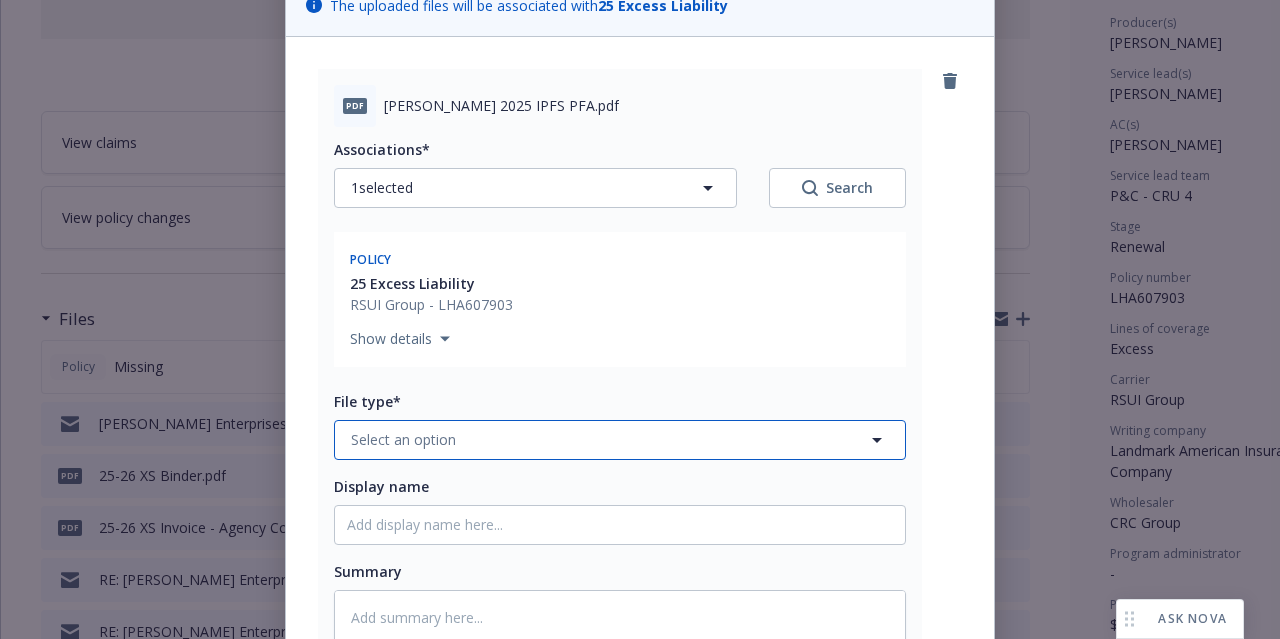 click on "Select an option" at bounding box center (620, 440) 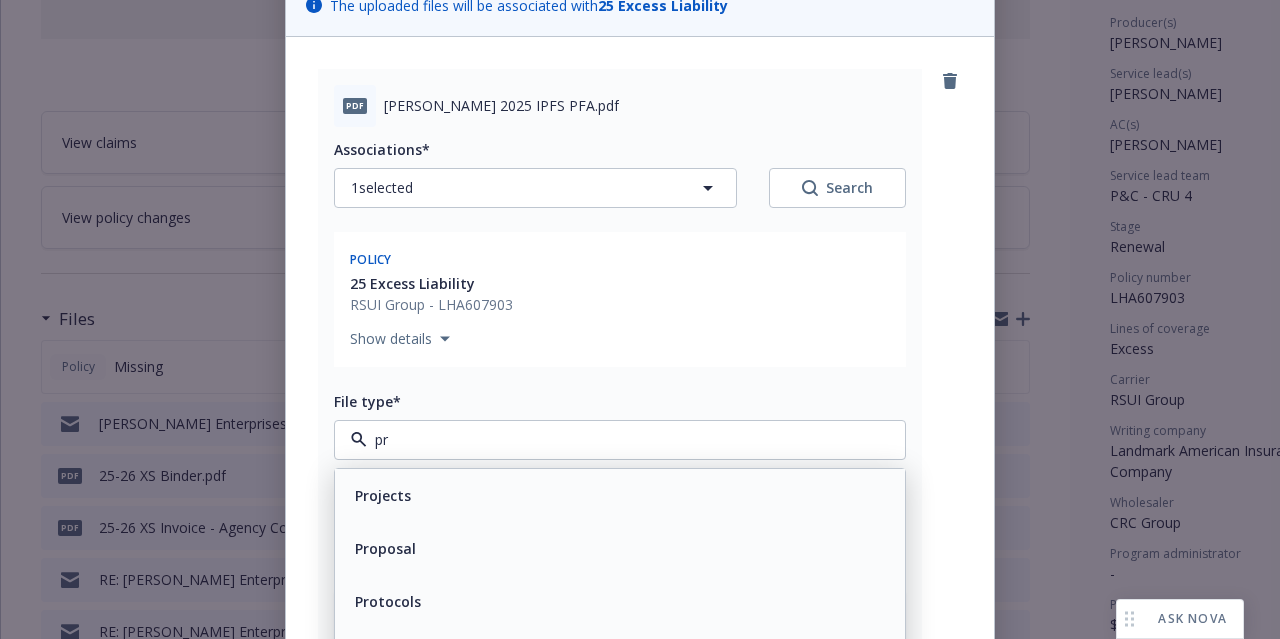 type on "pre" 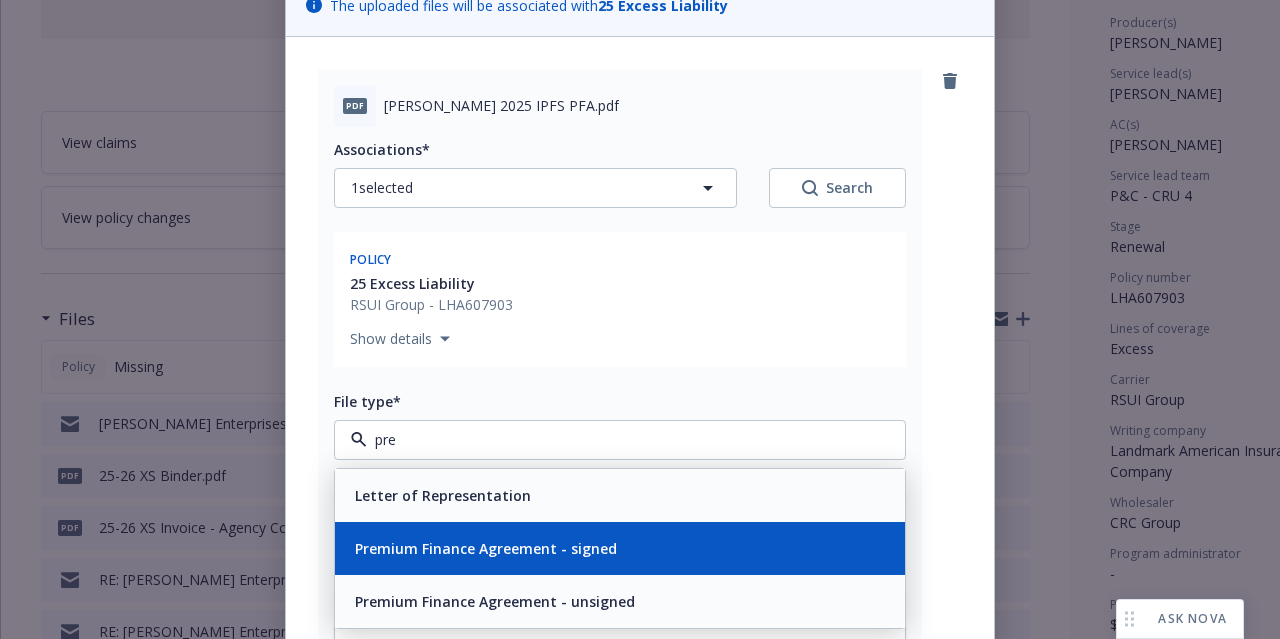 click on "Premium Finance Agreement - signed" at bounding box center [620, 548] 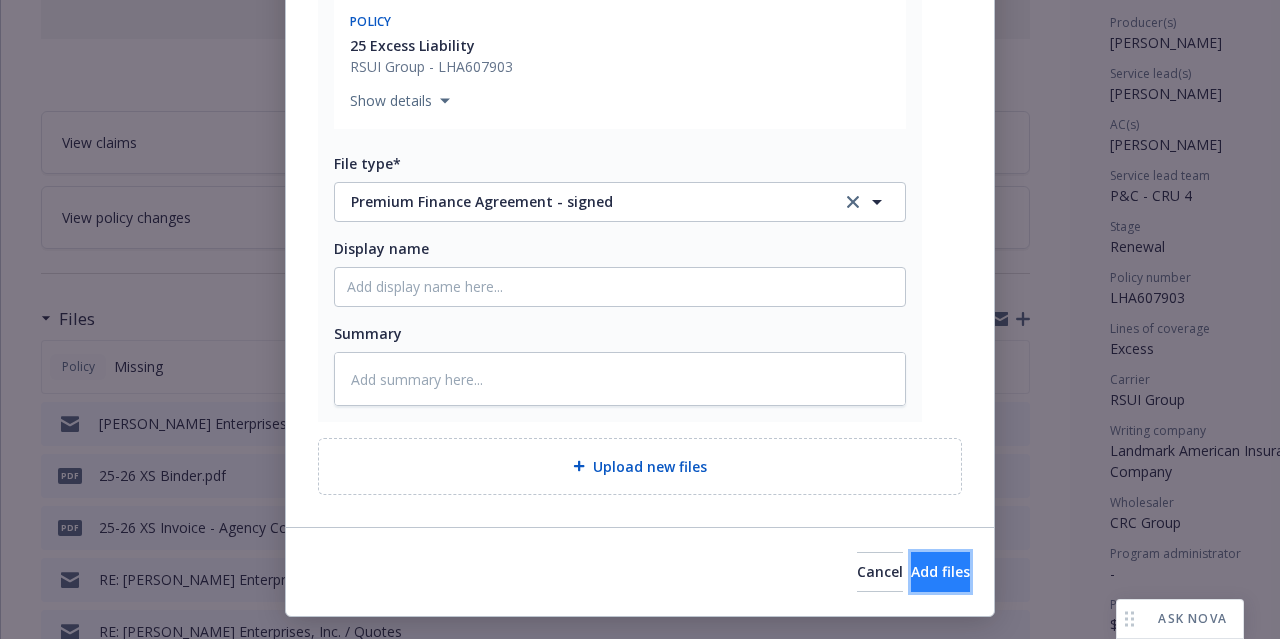 click on "Add files" at bounding box center (940, 571) 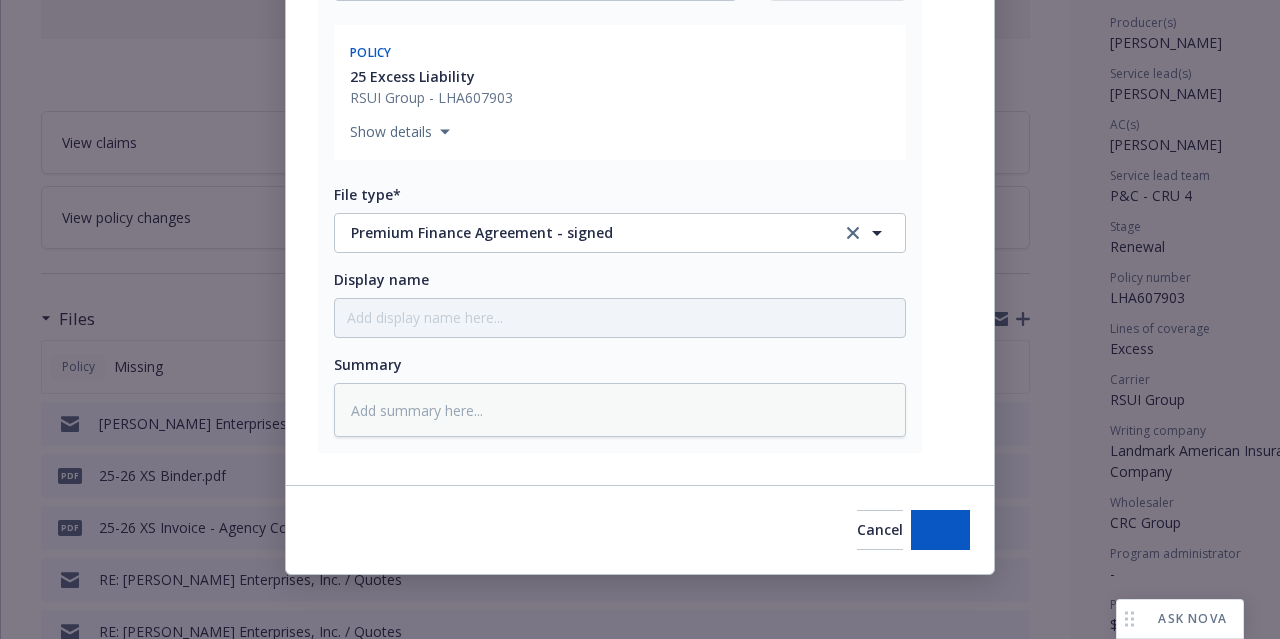 scroll, scrollTop: 370, scrollLeft: 0, axis: vertical 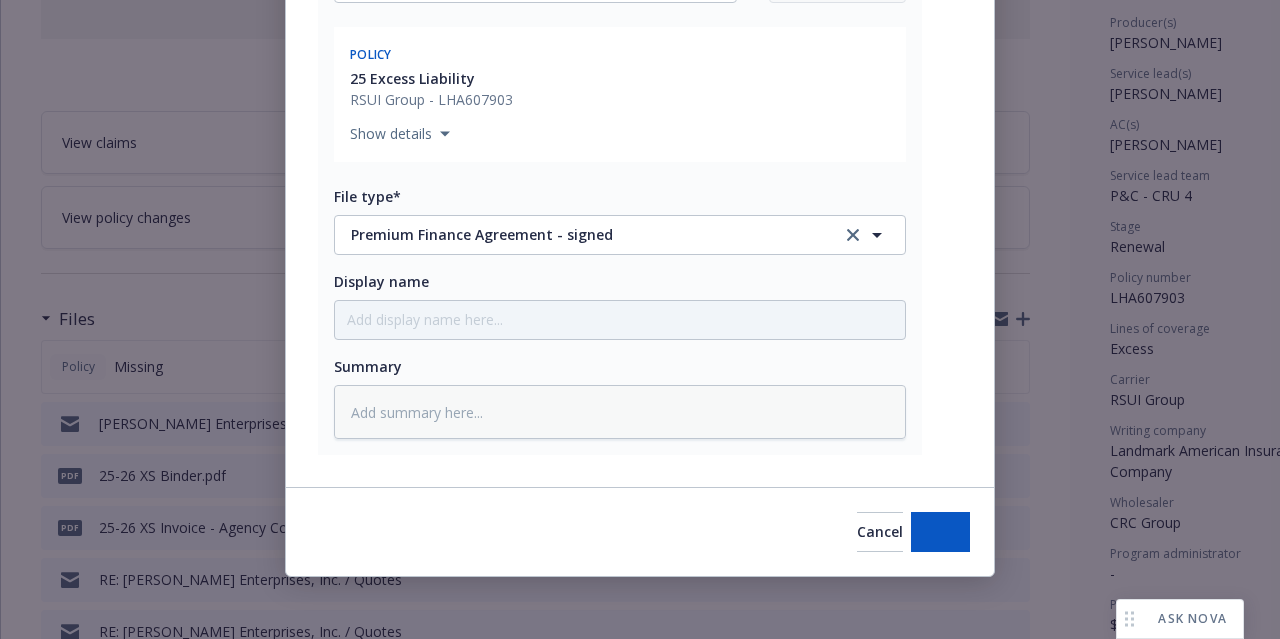 type on "x" 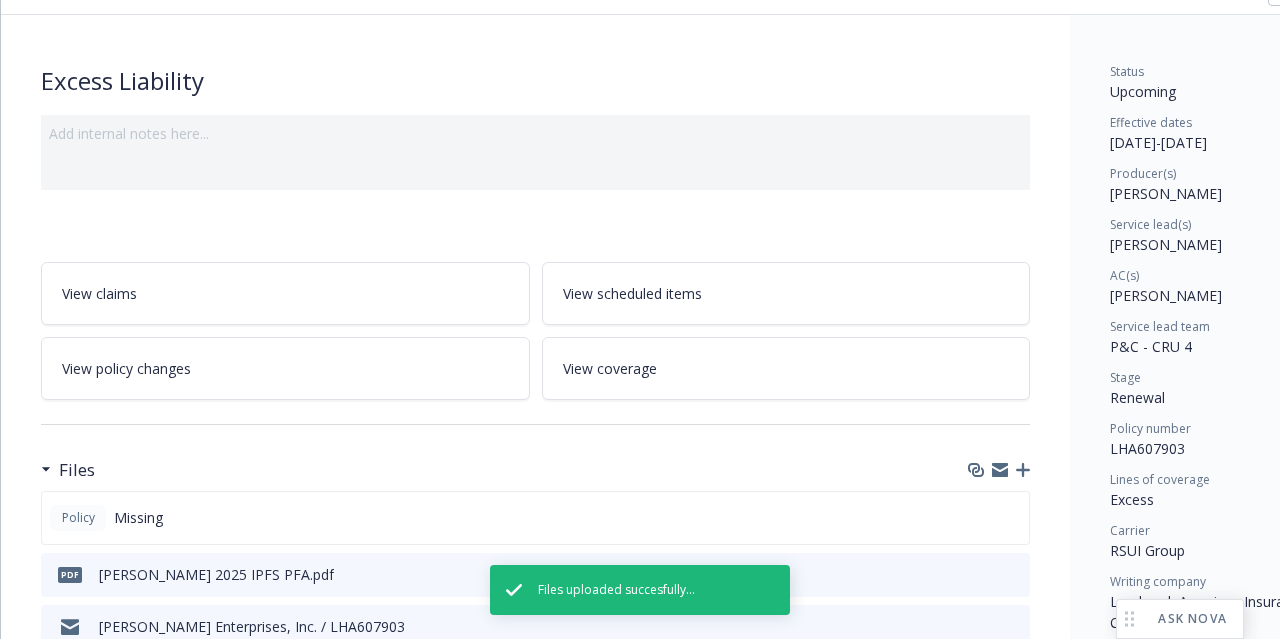 scroll, scrollTop: 0, scrollLeft: 0, axis: both 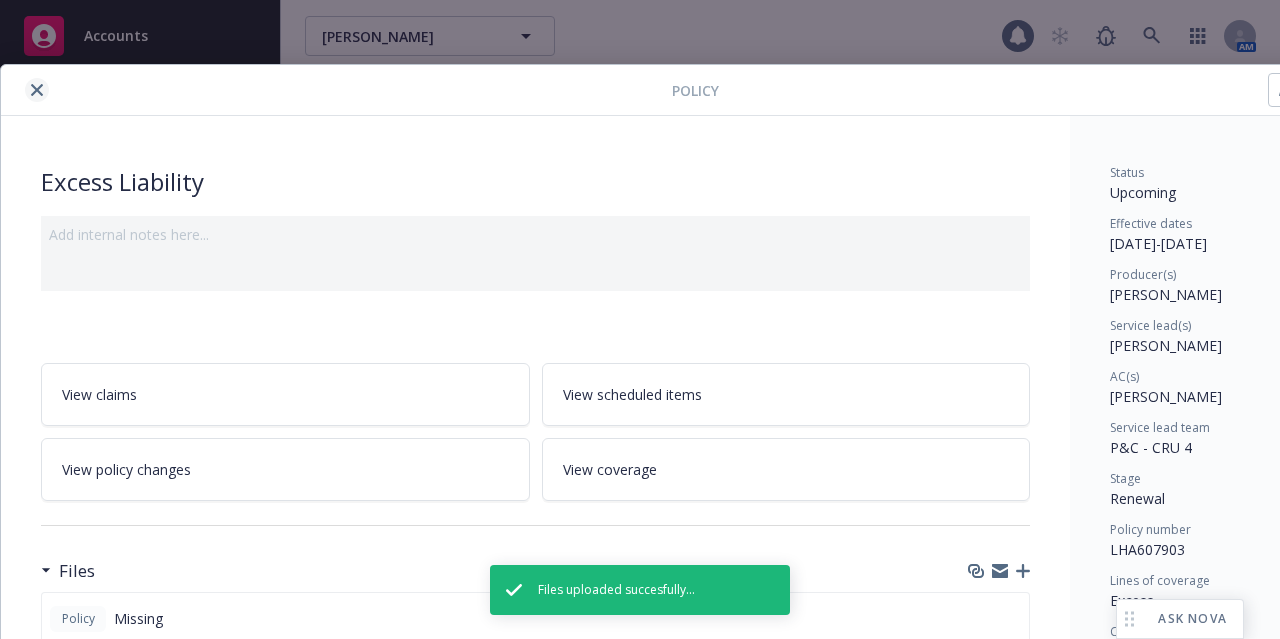 click 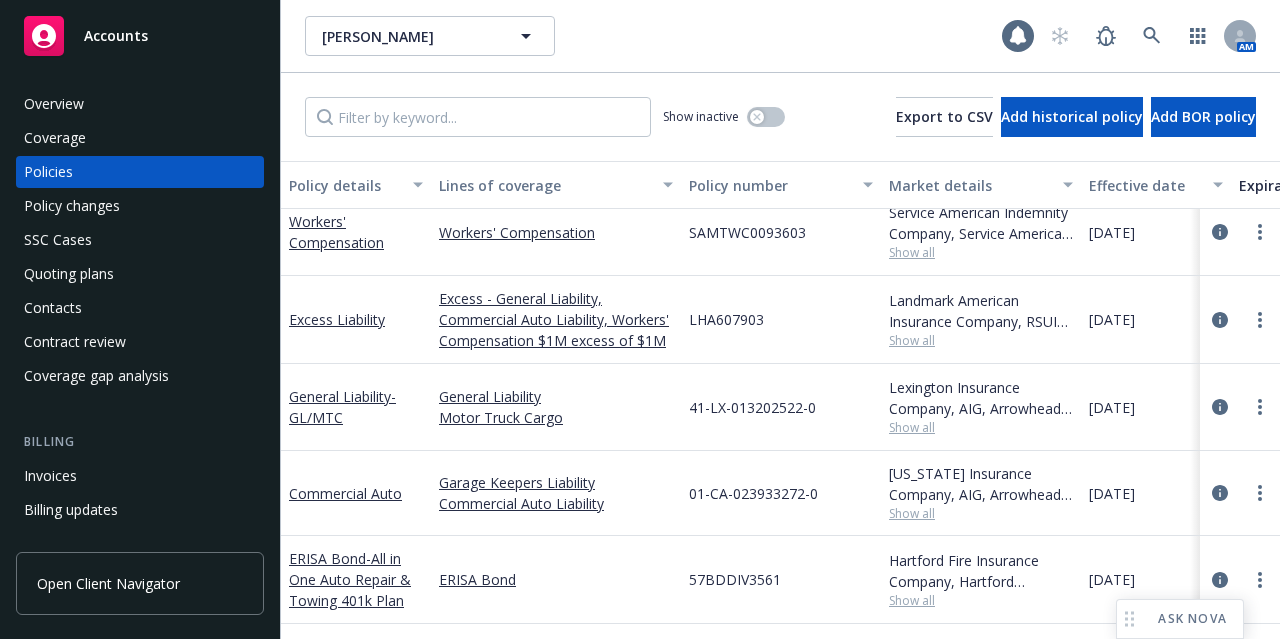 scroll, scrollTop: 520, scrollLeft: 0, axis: vertical 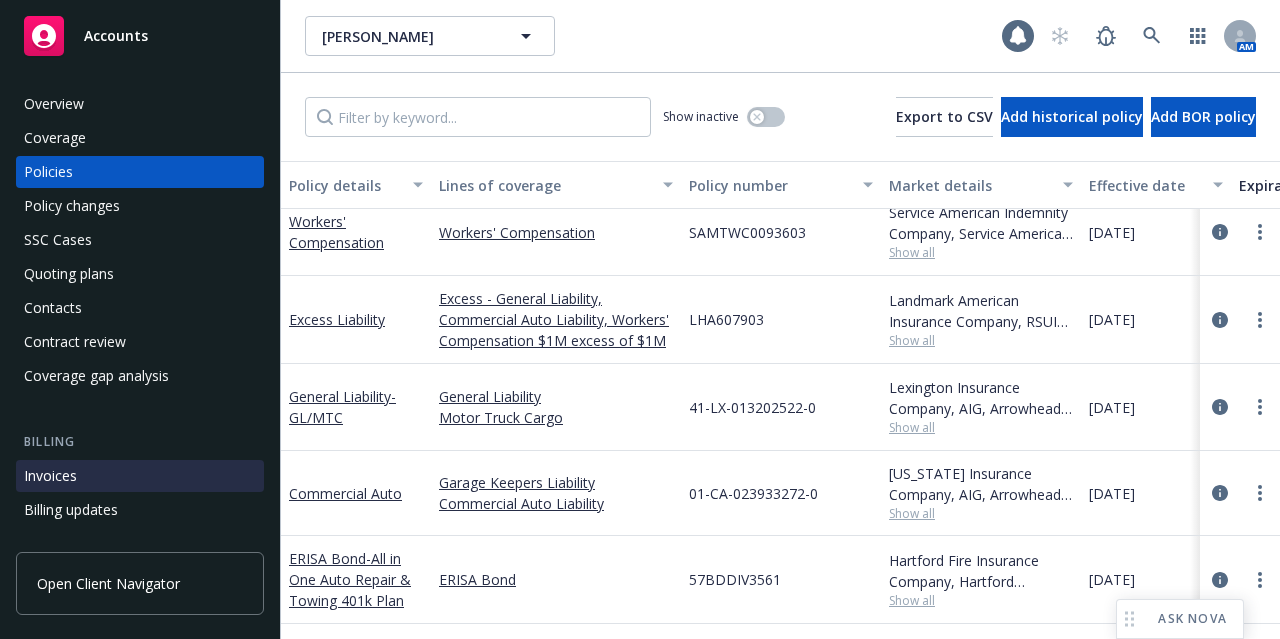 click on "Invoices" at bounding box center (140, 476) 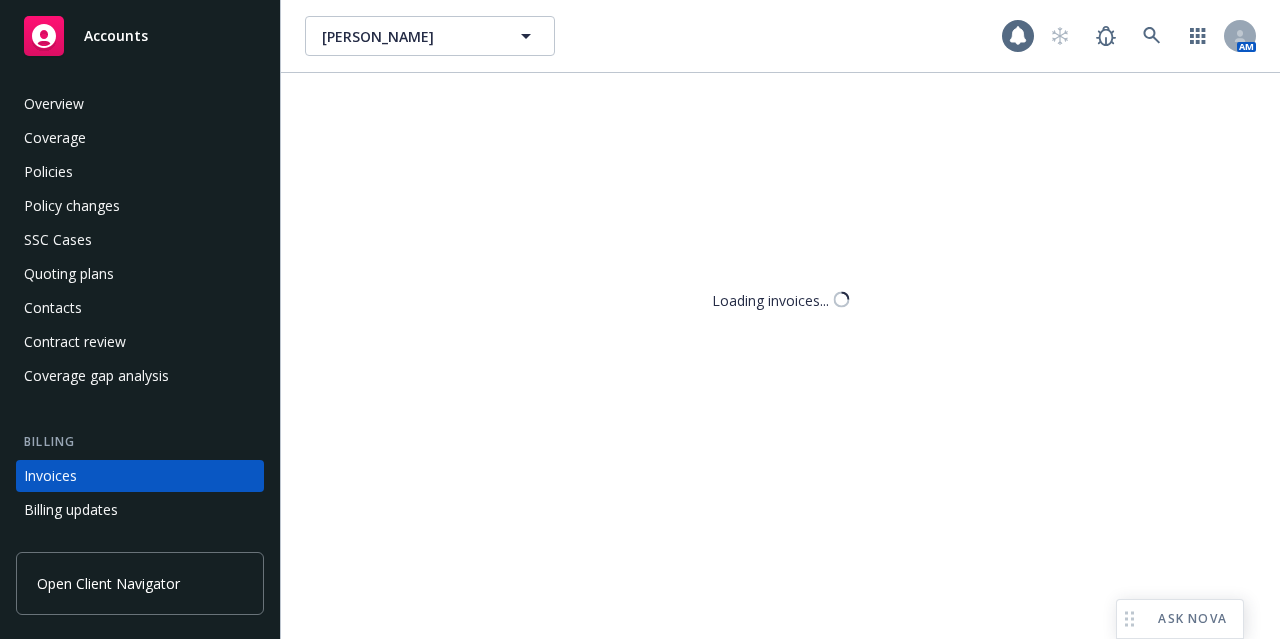 scroll, scrollTop: 124, scrollLeft: 0, axis: vertical 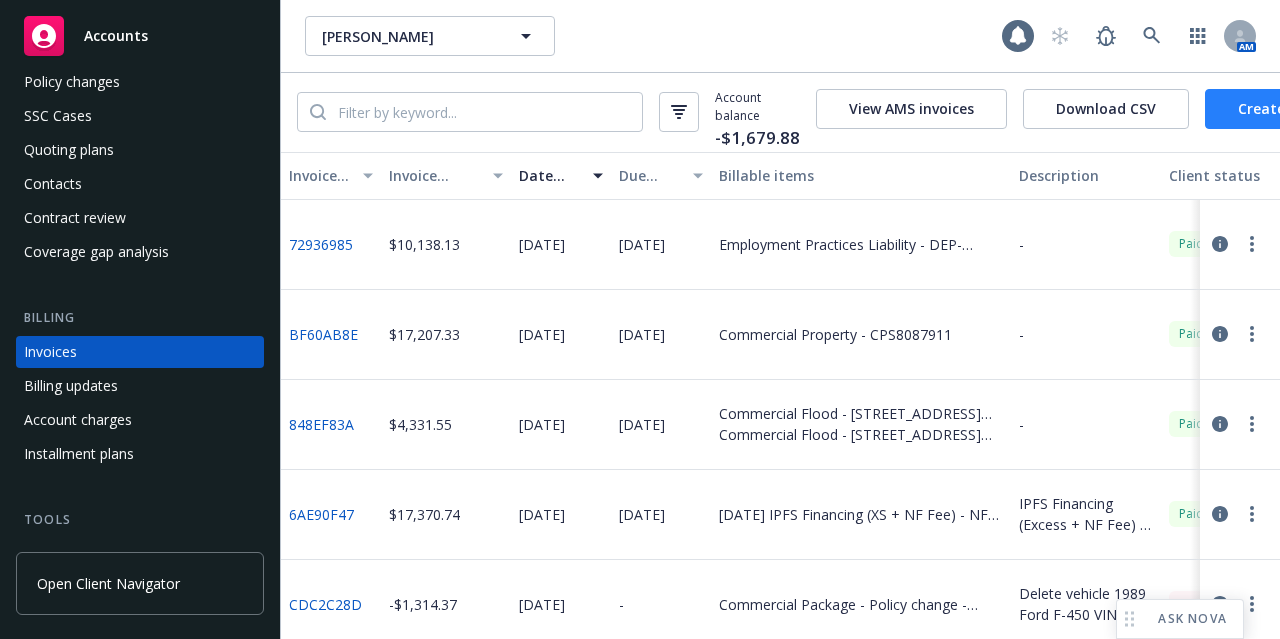 click on "Create Invoice" at bounding box center [1287, 109] 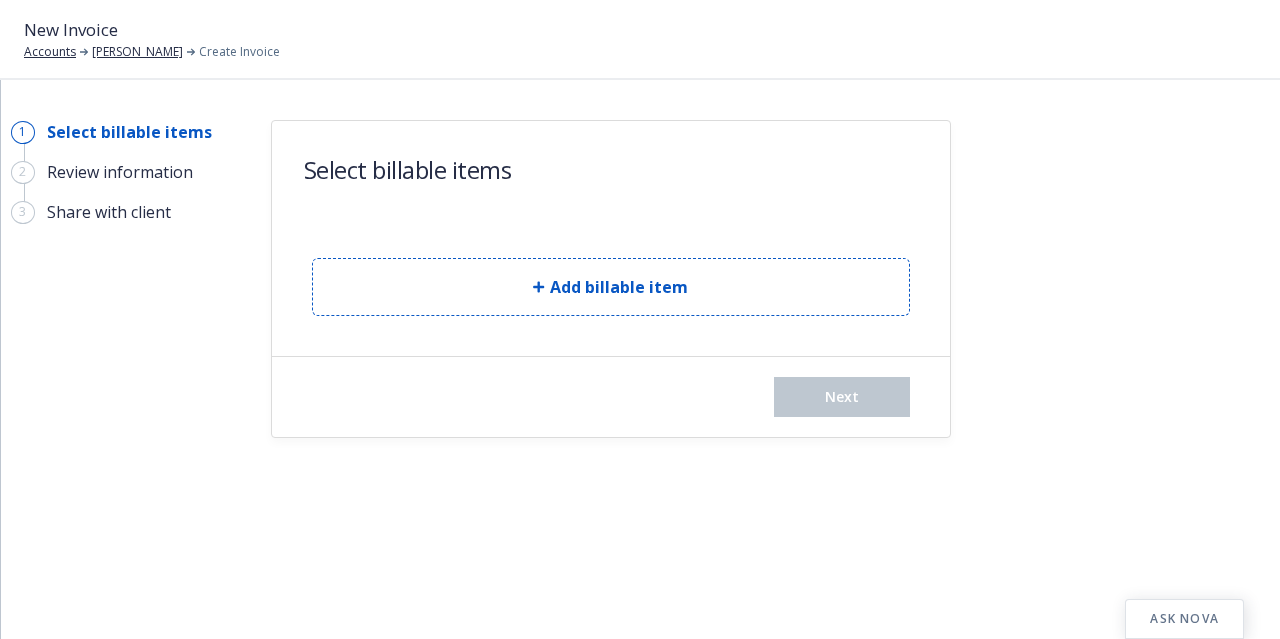 scroll, scrollTop: 0, scrollLeft: 0, axis: both 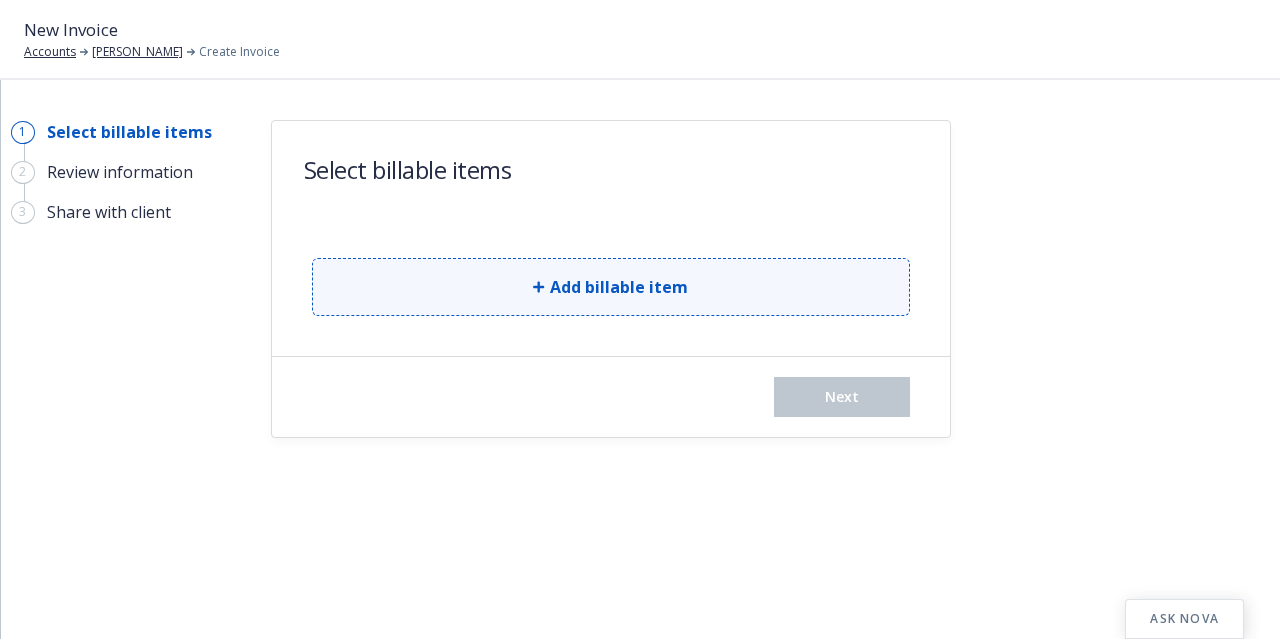 click on "Add billable item" at bounding box center [611, 287] 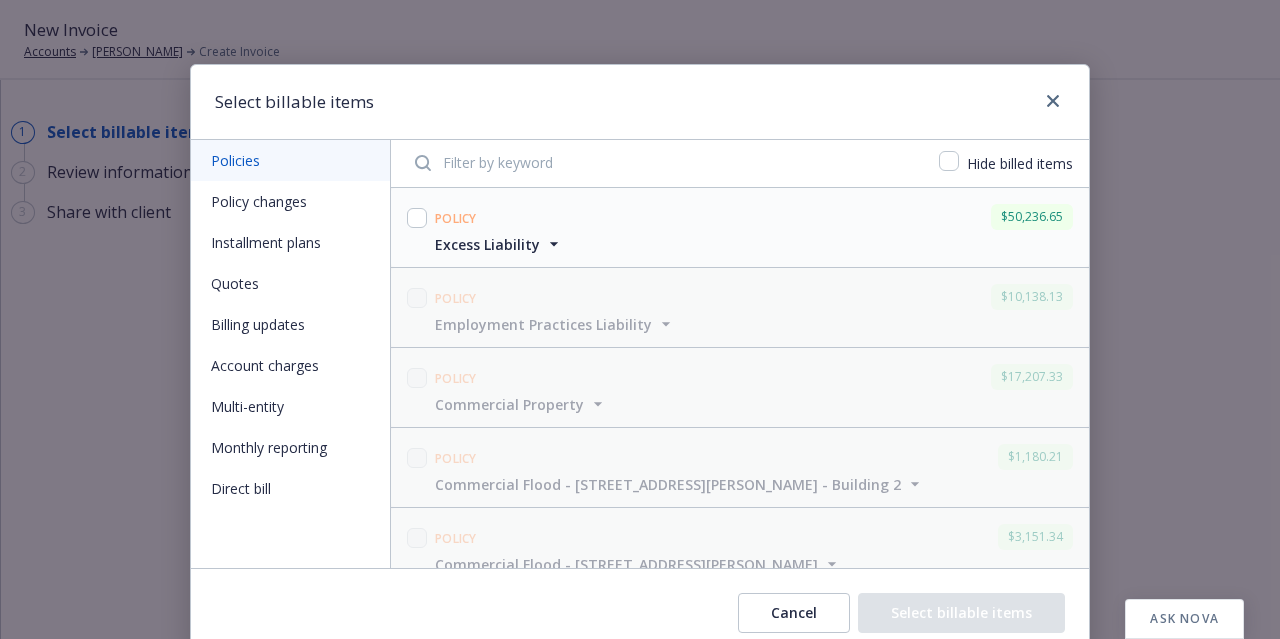 click on "Excess Liability" at bounding box center (487, 244) 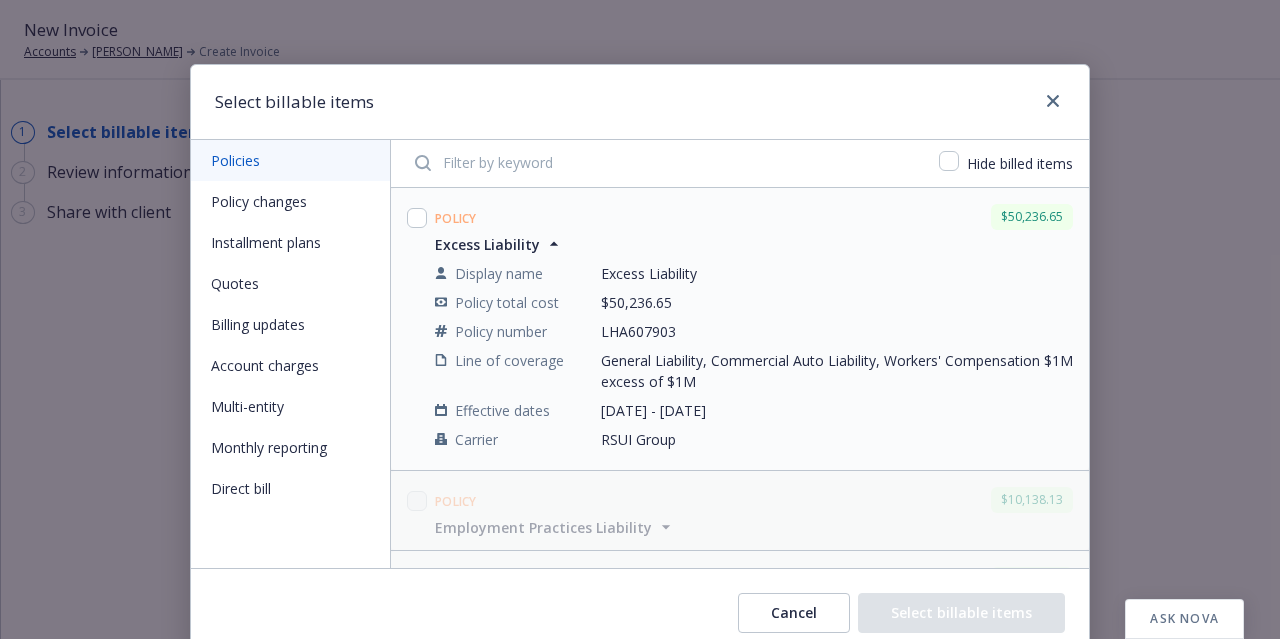 click on "Excess Liability" at bounding box center [487, 244] 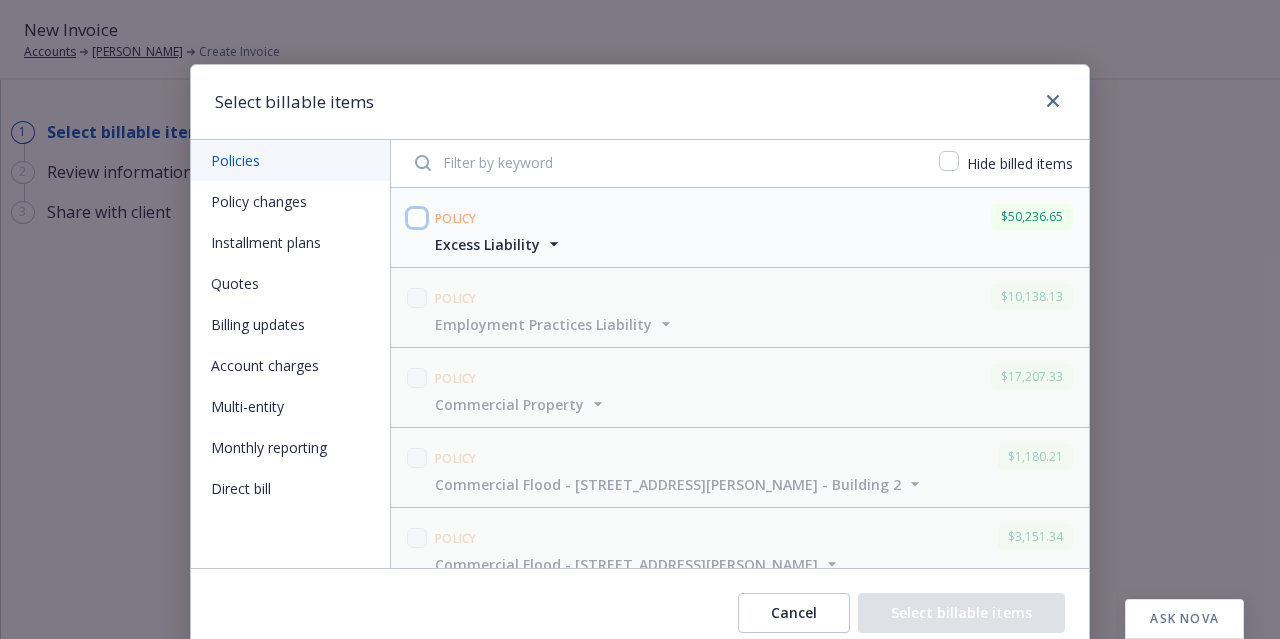 click at bounding box center [417, 218] 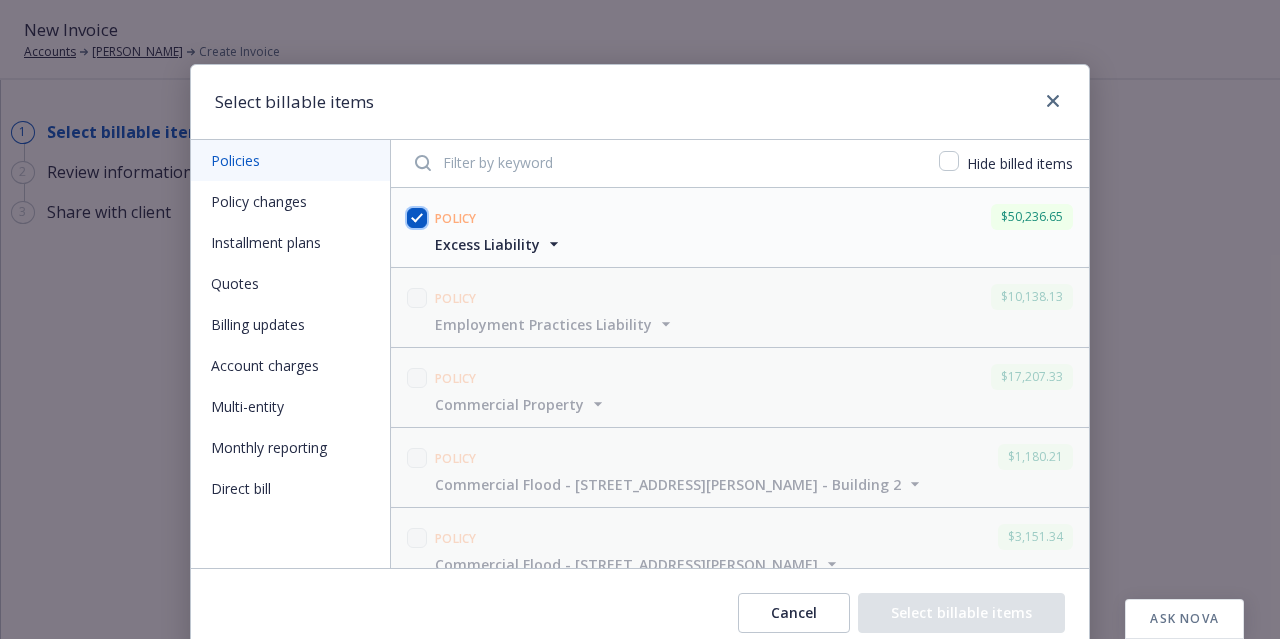 checkbox on "true" 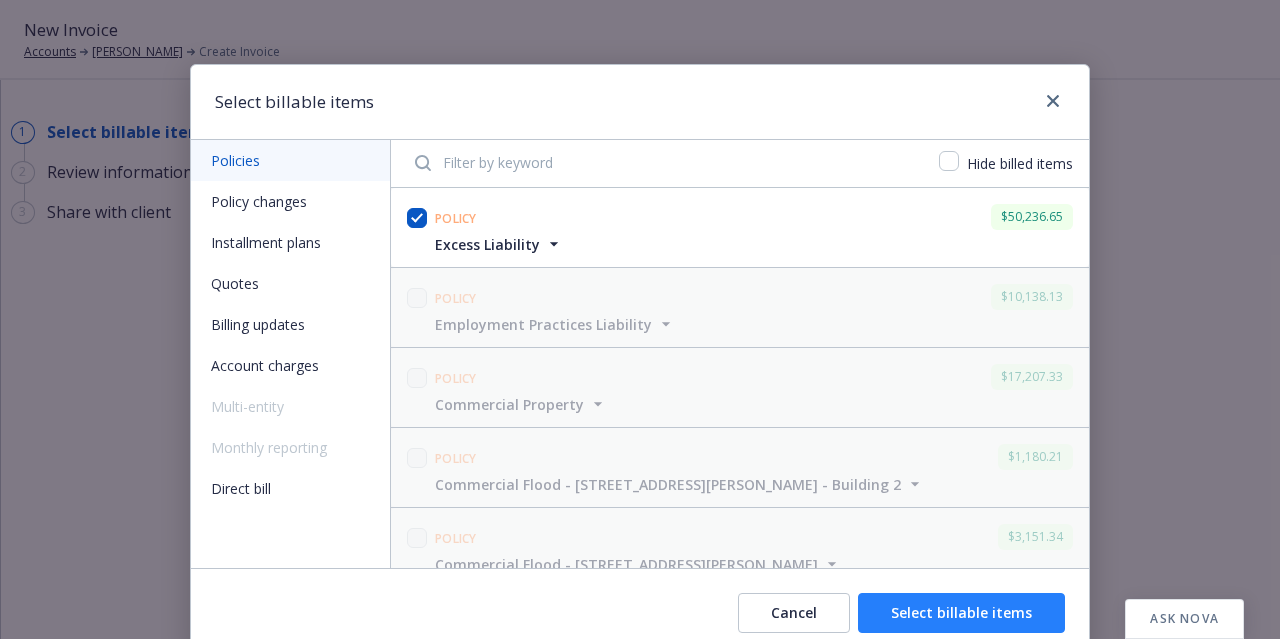 click on "Select billable items" at bounding box center (961, 613) 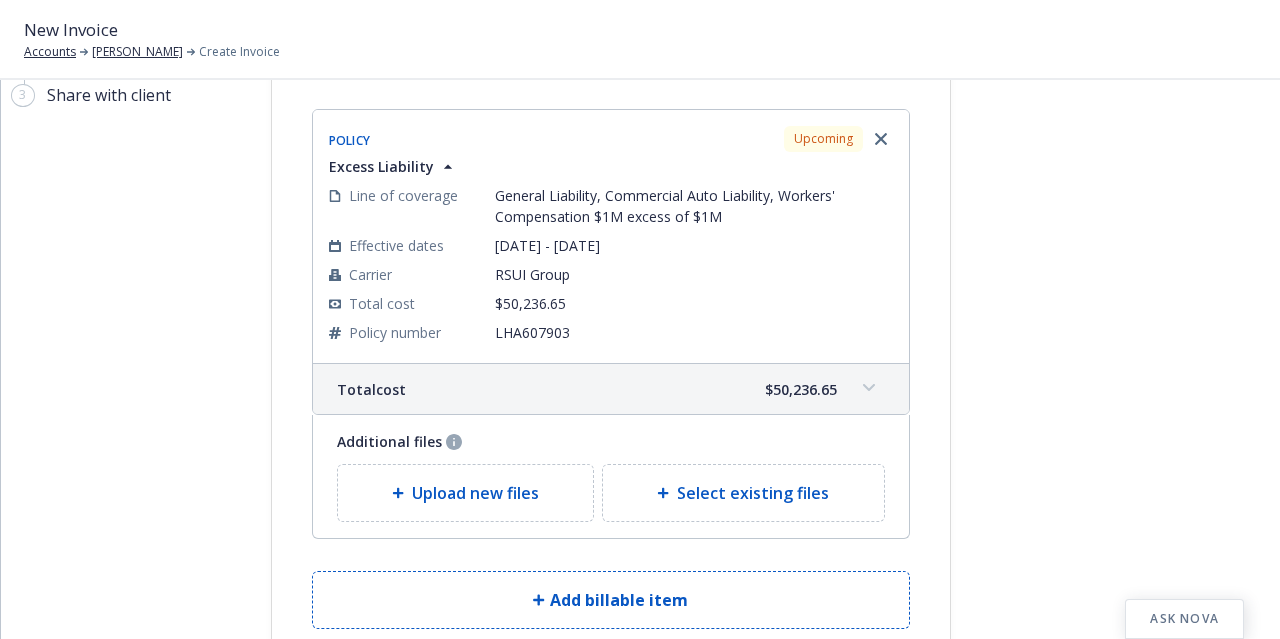 scroll, scrollTop: 120, scrollLeft: 0, axis: vertical 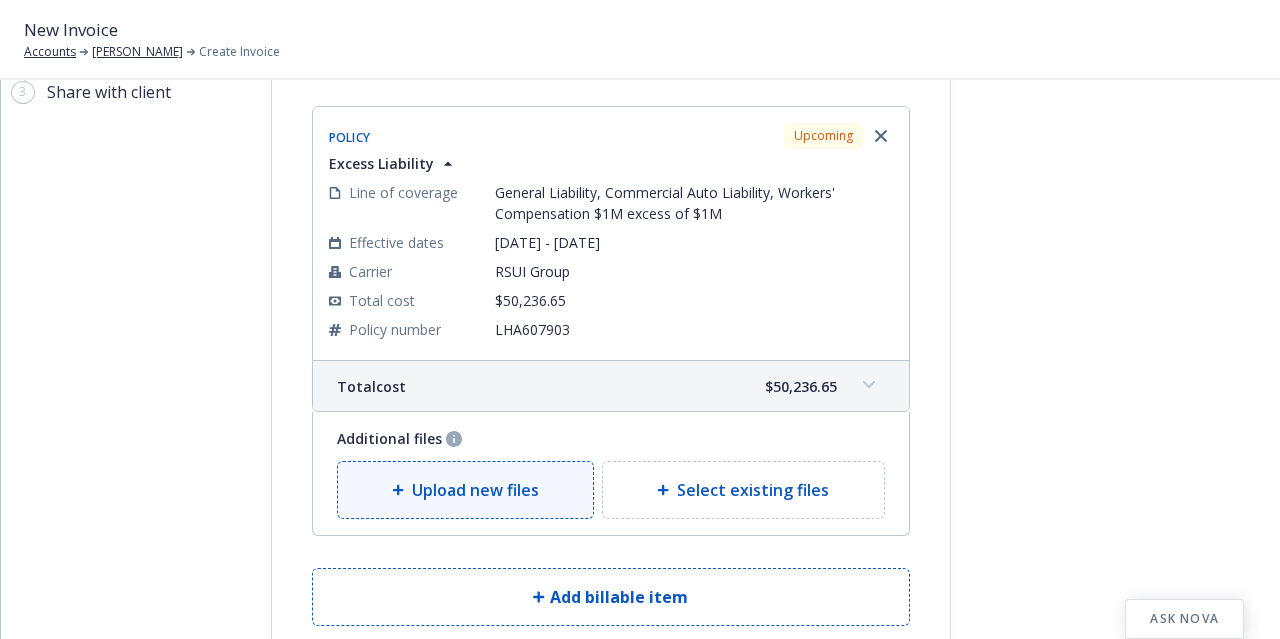 click on "Upload new files" at bounding box center (466, 490) 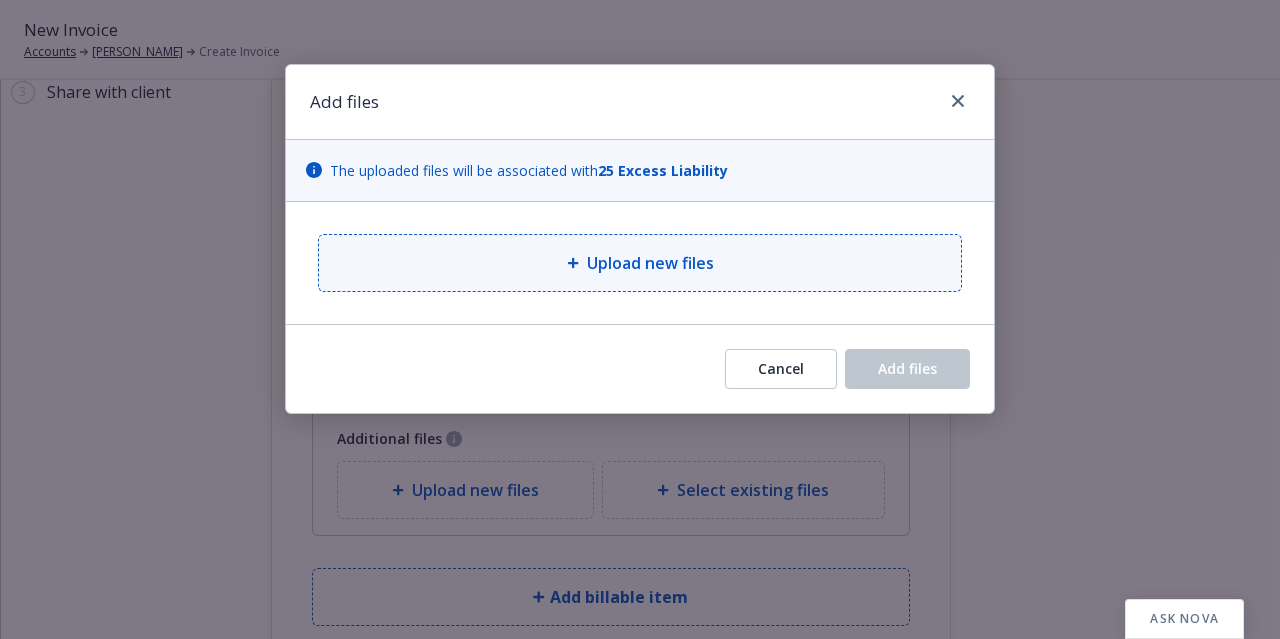 click on "Upload new files" at bounding box center [640, 263] 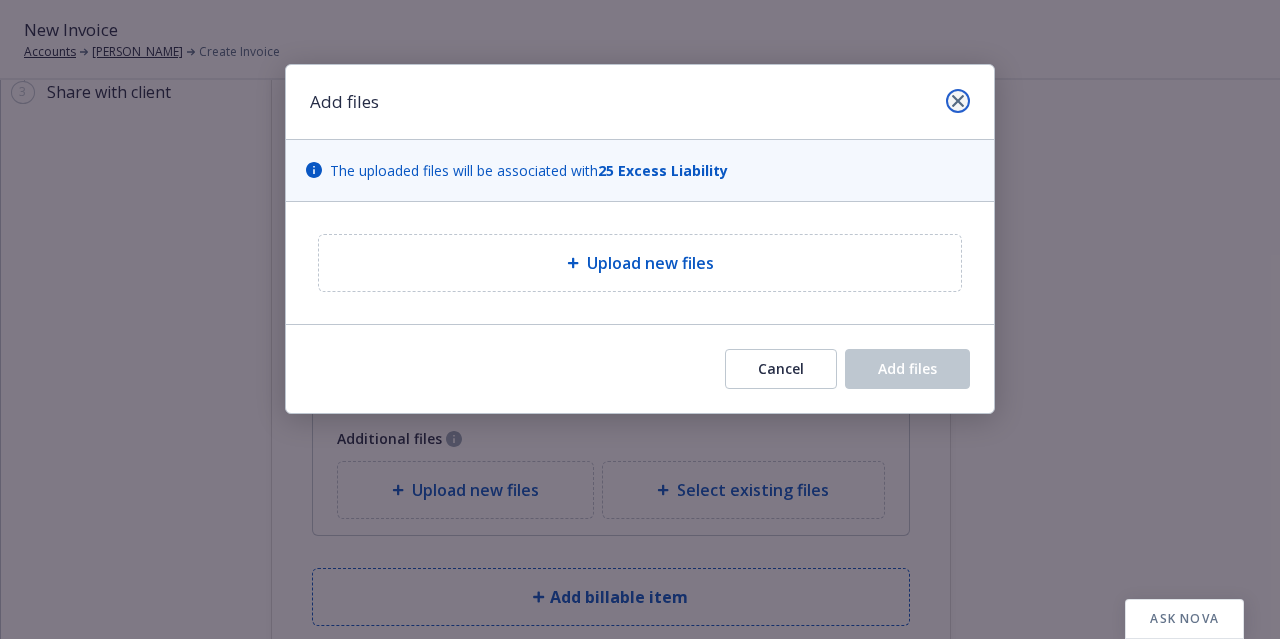 click 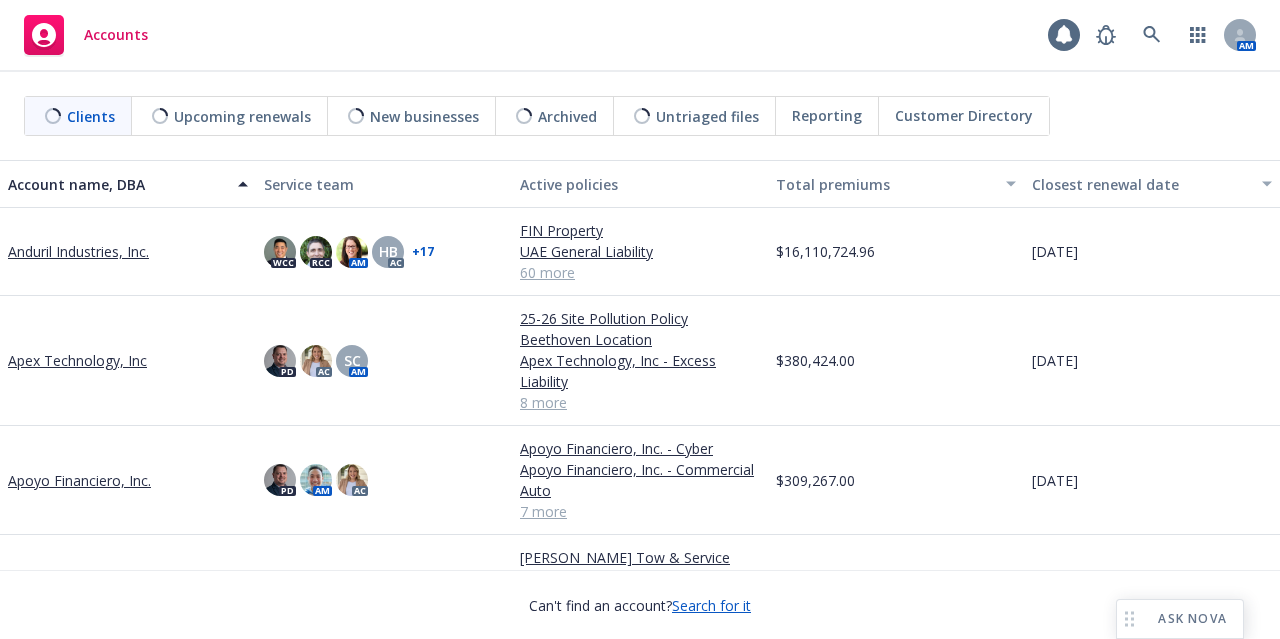 scroll, scrollTop: 0, scrollLeft: 0, axis: both 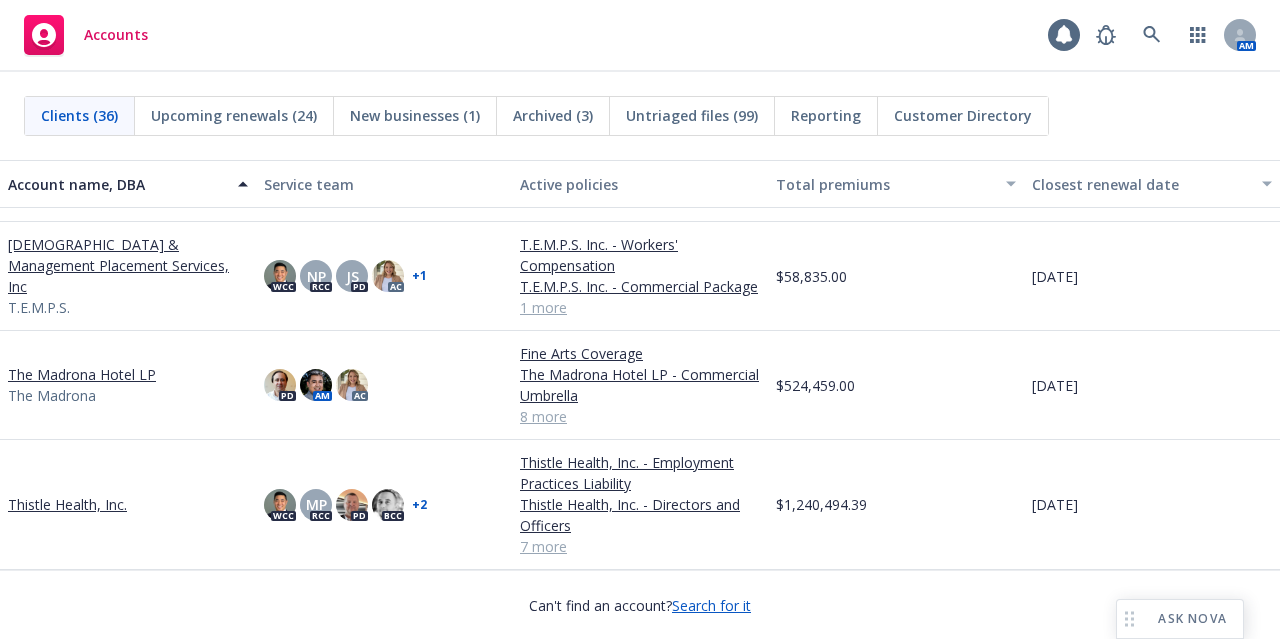 click on "The Madrona Hotel LP" at bounding box center [82, 374] 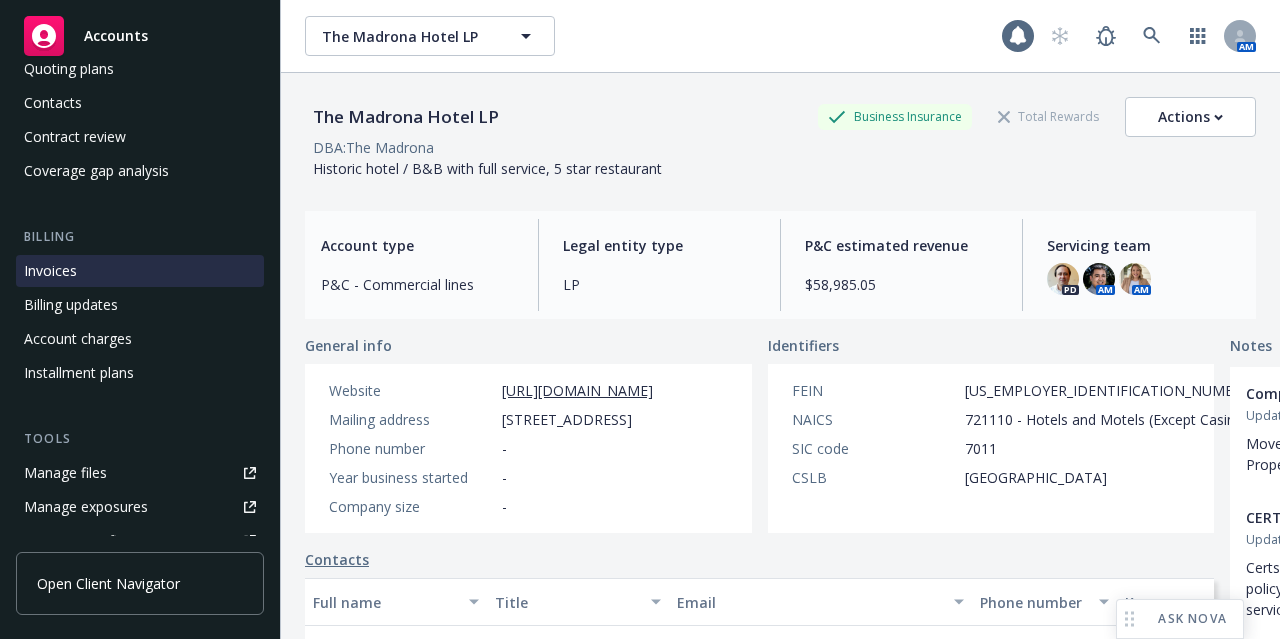 scroll, scrollTop: 224, scrollLeft: 0, axis: vertical 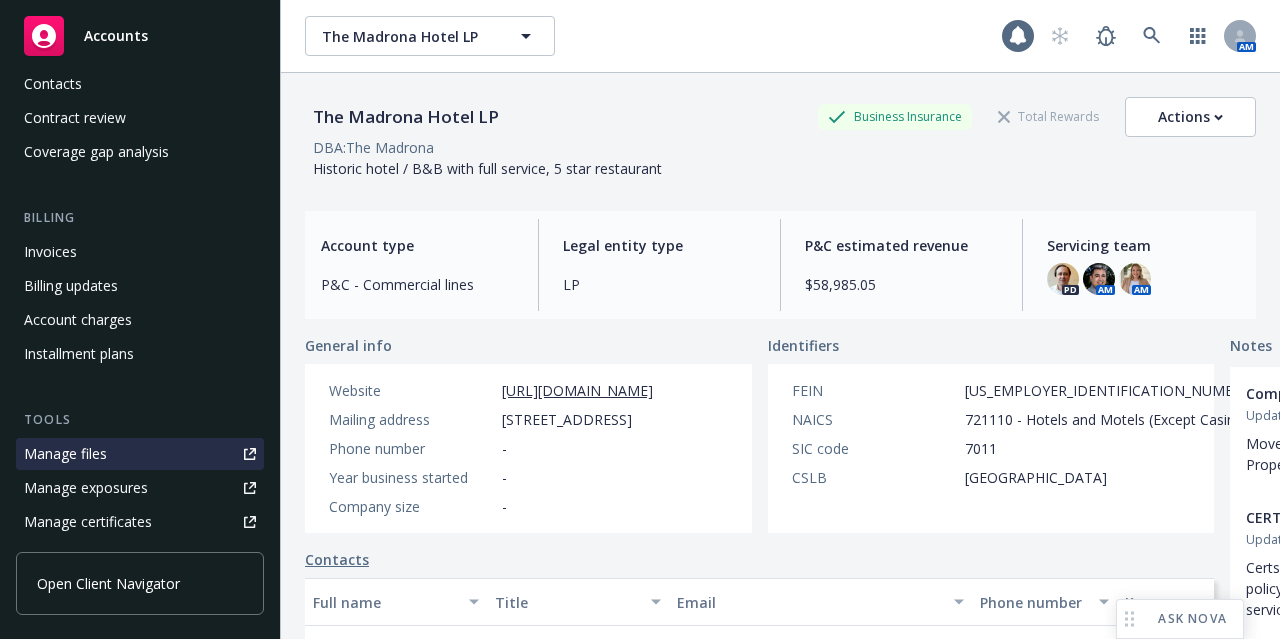 click on "Manage files" at bounding box center [140, 454] 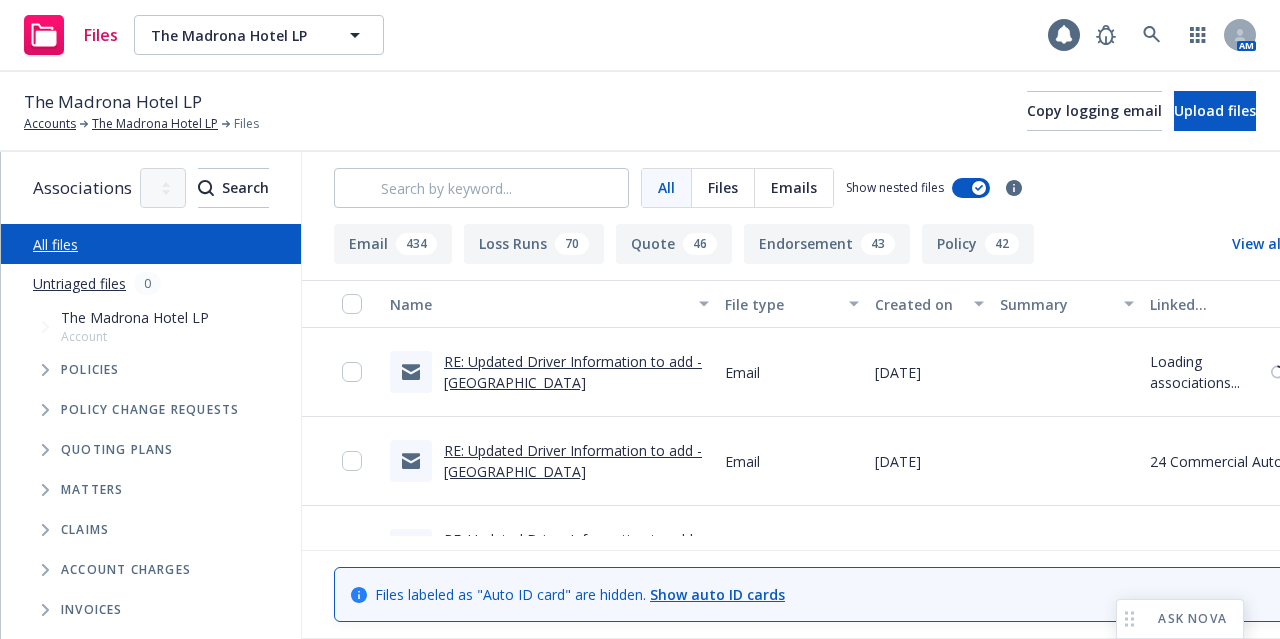 scroll, scrollTop: 0, scrollLeft: 0, axis: both 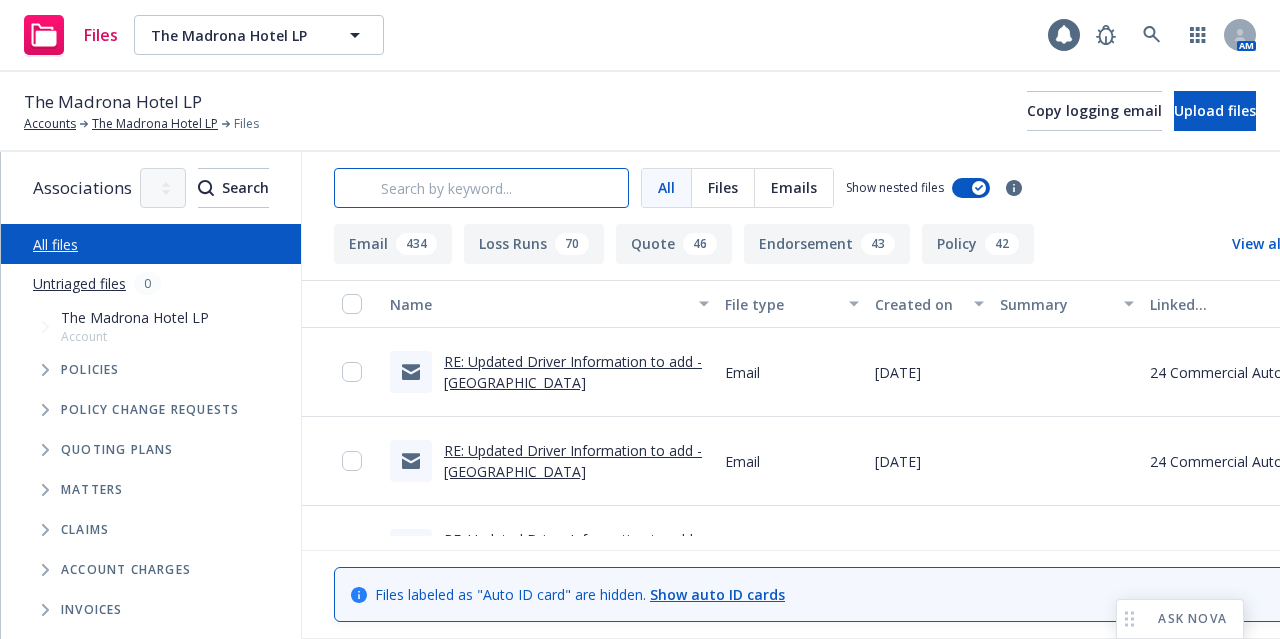 click at bounding box center [481, 188] 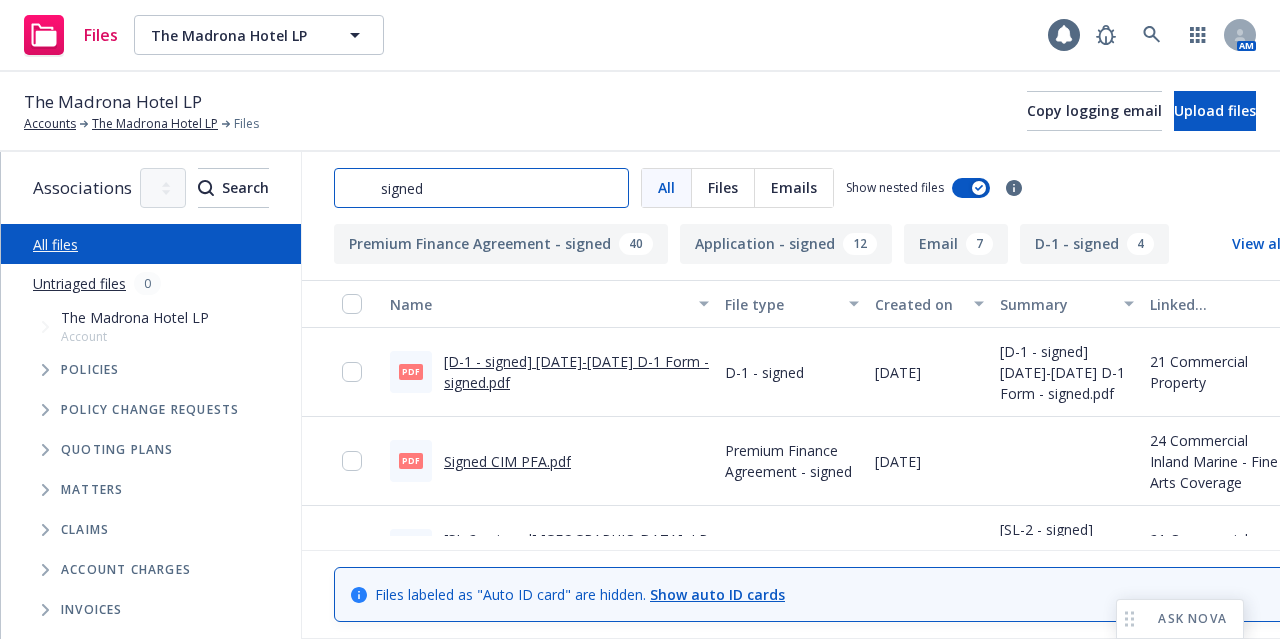 type on "signed" 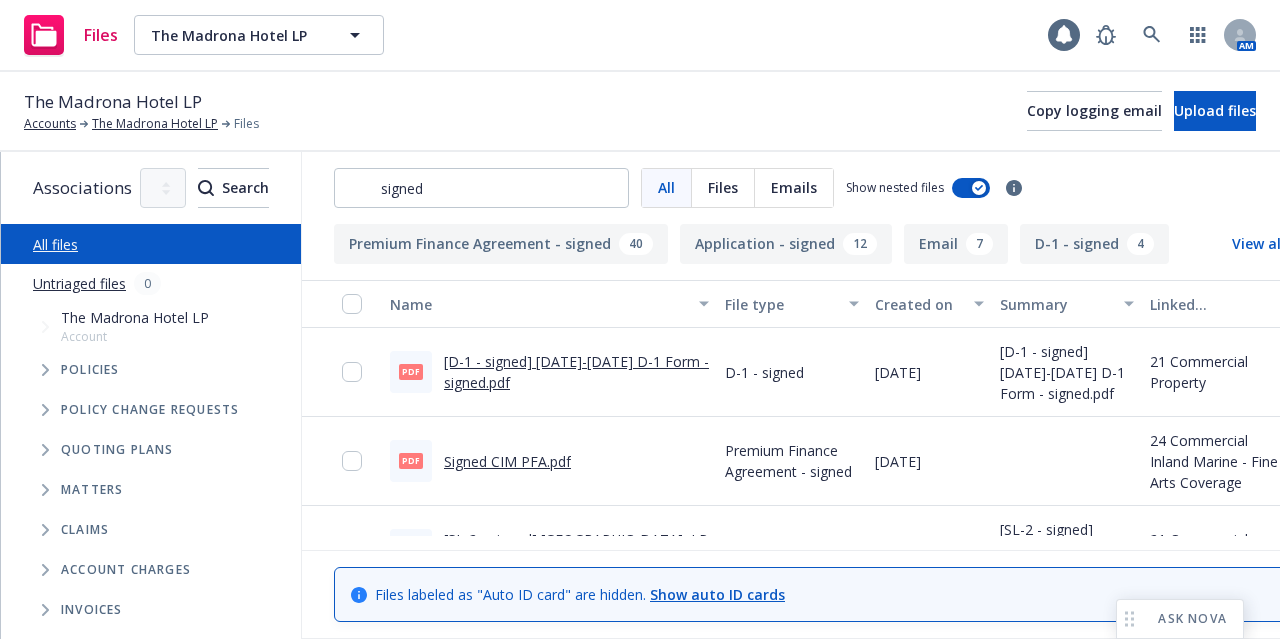 click on "Created on" at bounding box center (918, 304) 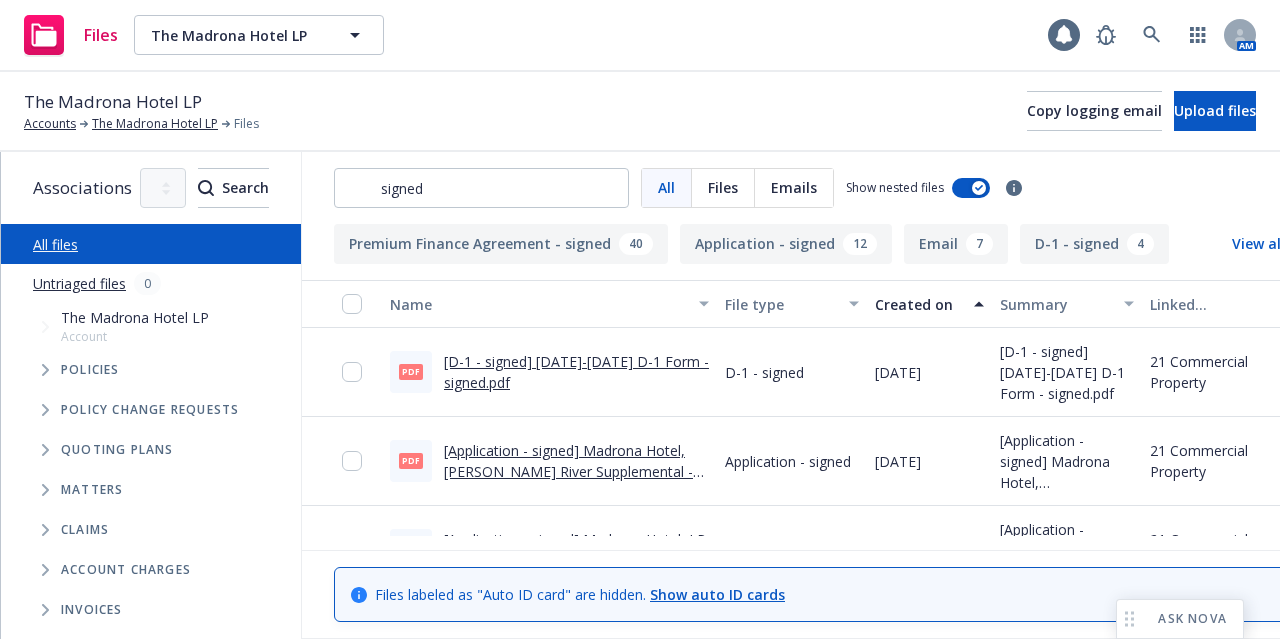 click on "Created on" at bounding box center (918, 304) 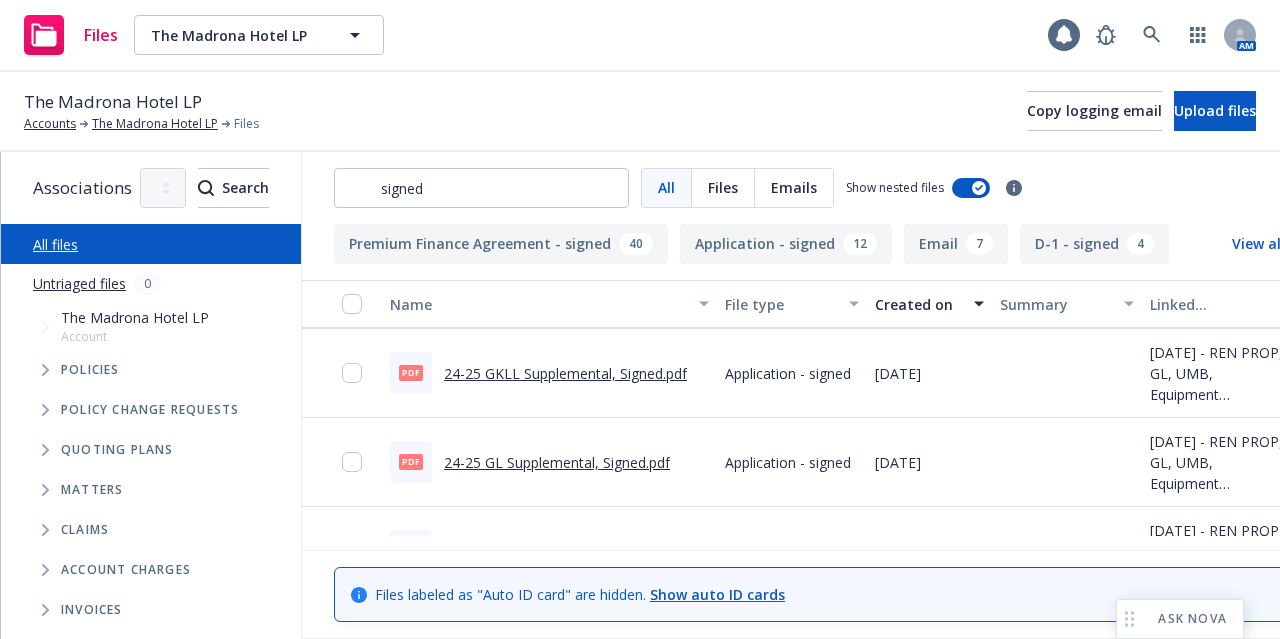scroll, scrollTop: 1143, scrollLeft: 0, axis: vertical 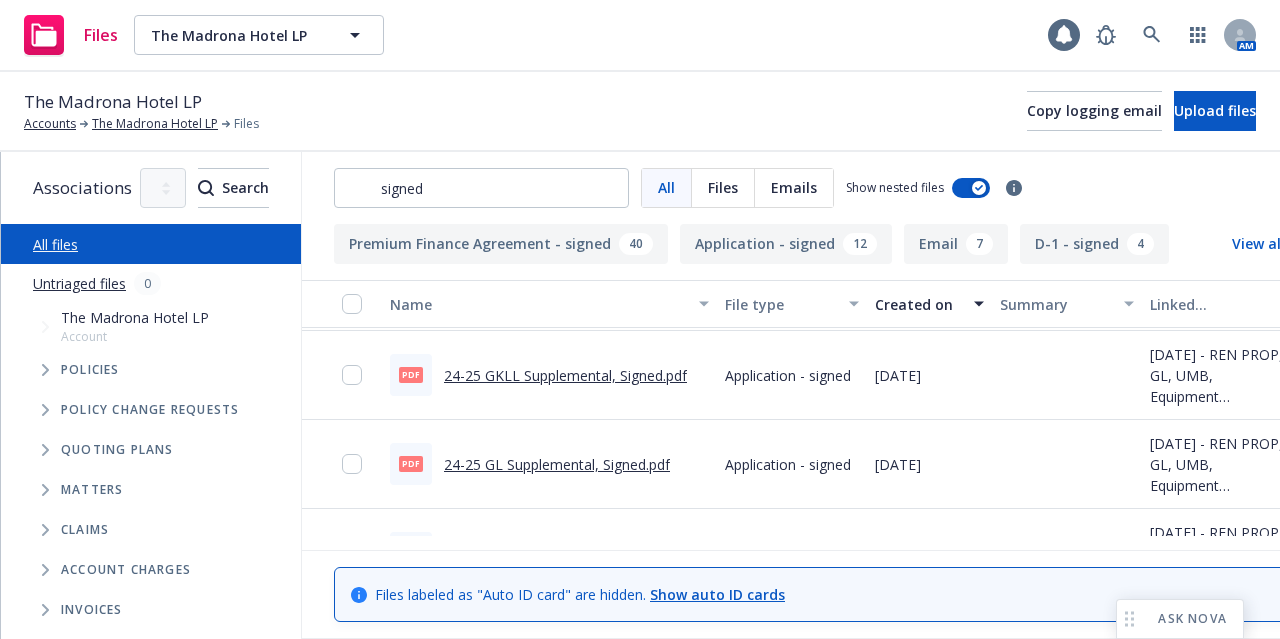 click on "24-25 GKLL Supplemental, Signed.pdf" at bounding box center [565, 375] 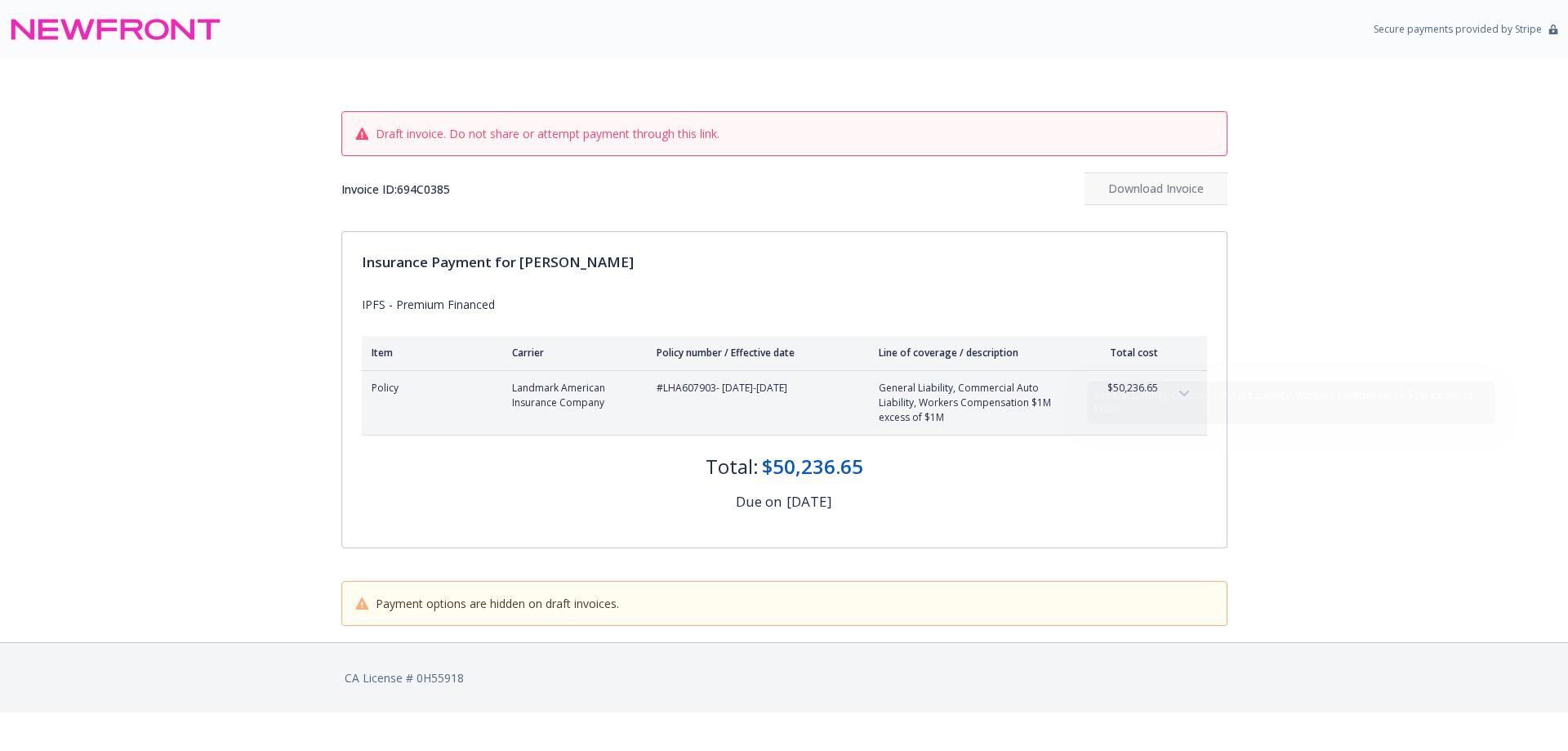 scroll, scrollTop: 0, scrollLeft: 0, axis: both 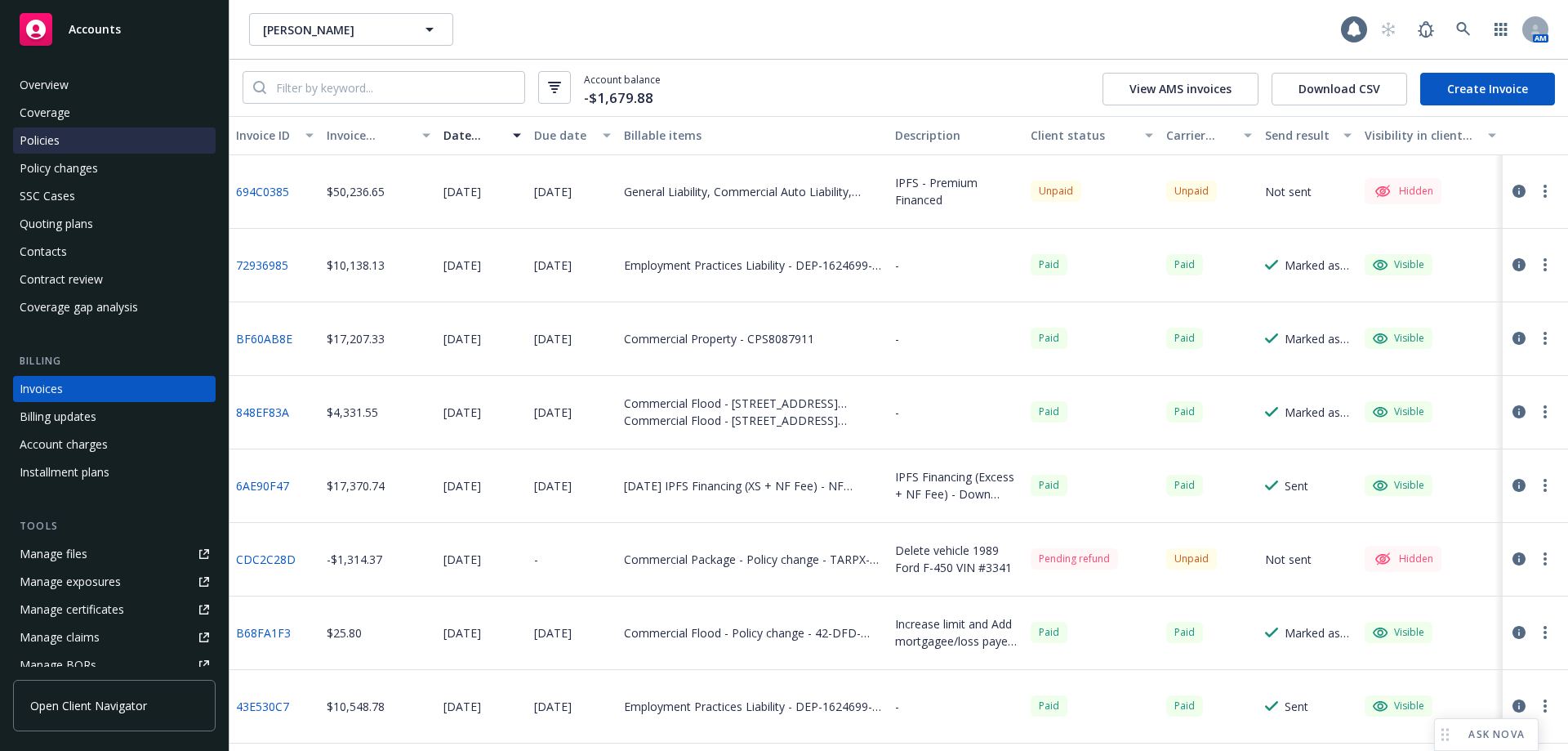 click on "Policies" at bounding box center (114, 141) 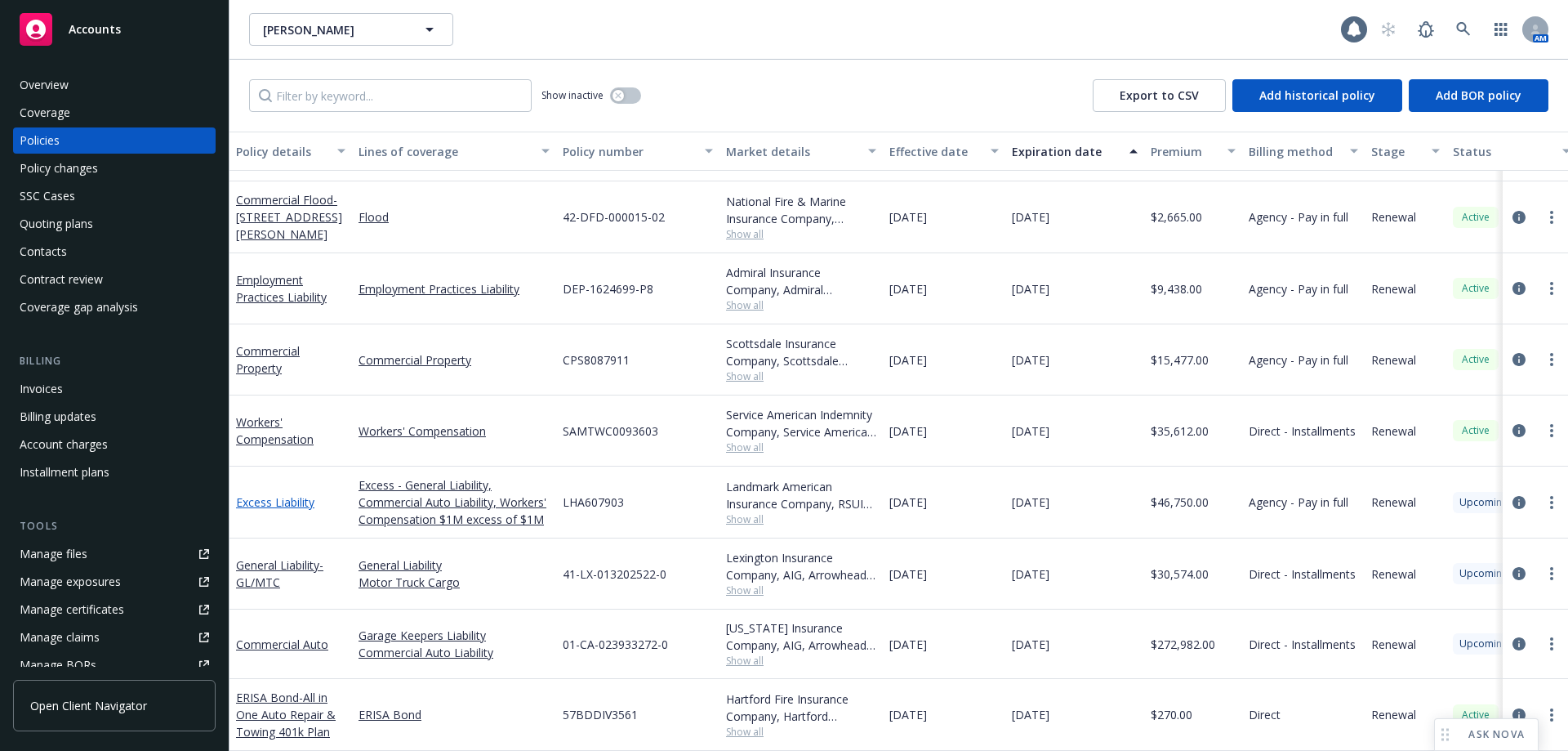 scroll, scrollTop: 204, scrollLeft: 0, axis: vertical 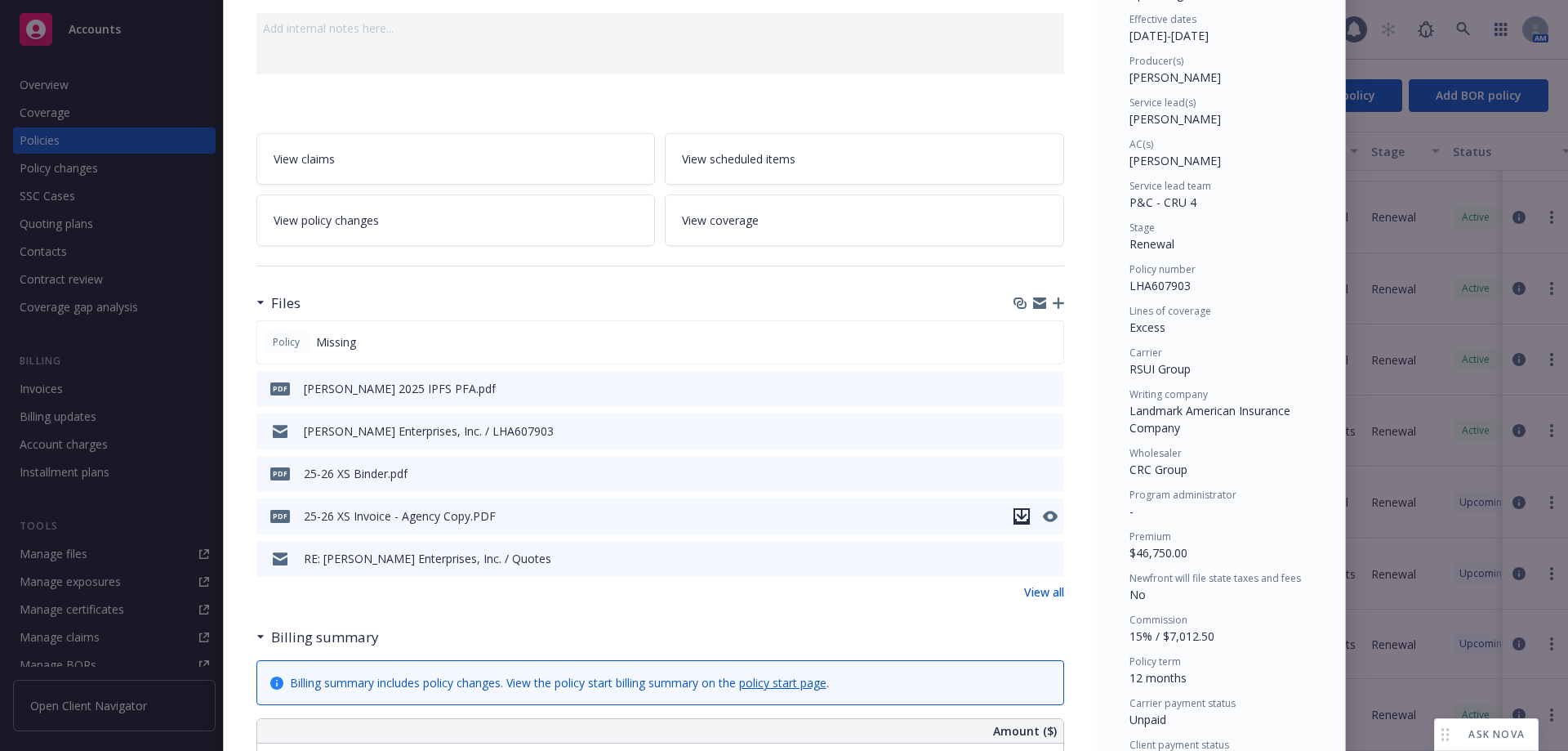 click 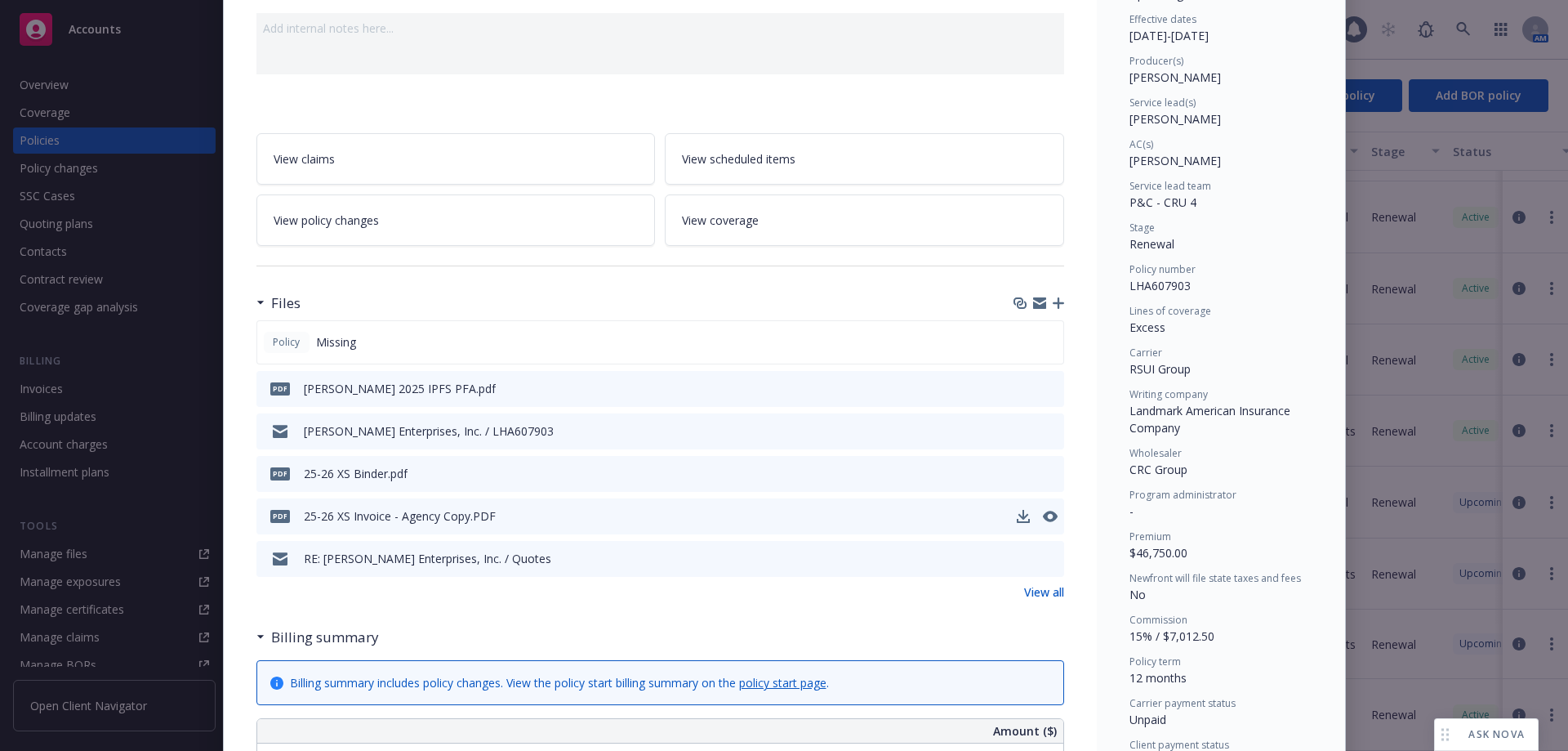 scroll, scrollTop: 0, scrollLeft: 0, axis: both 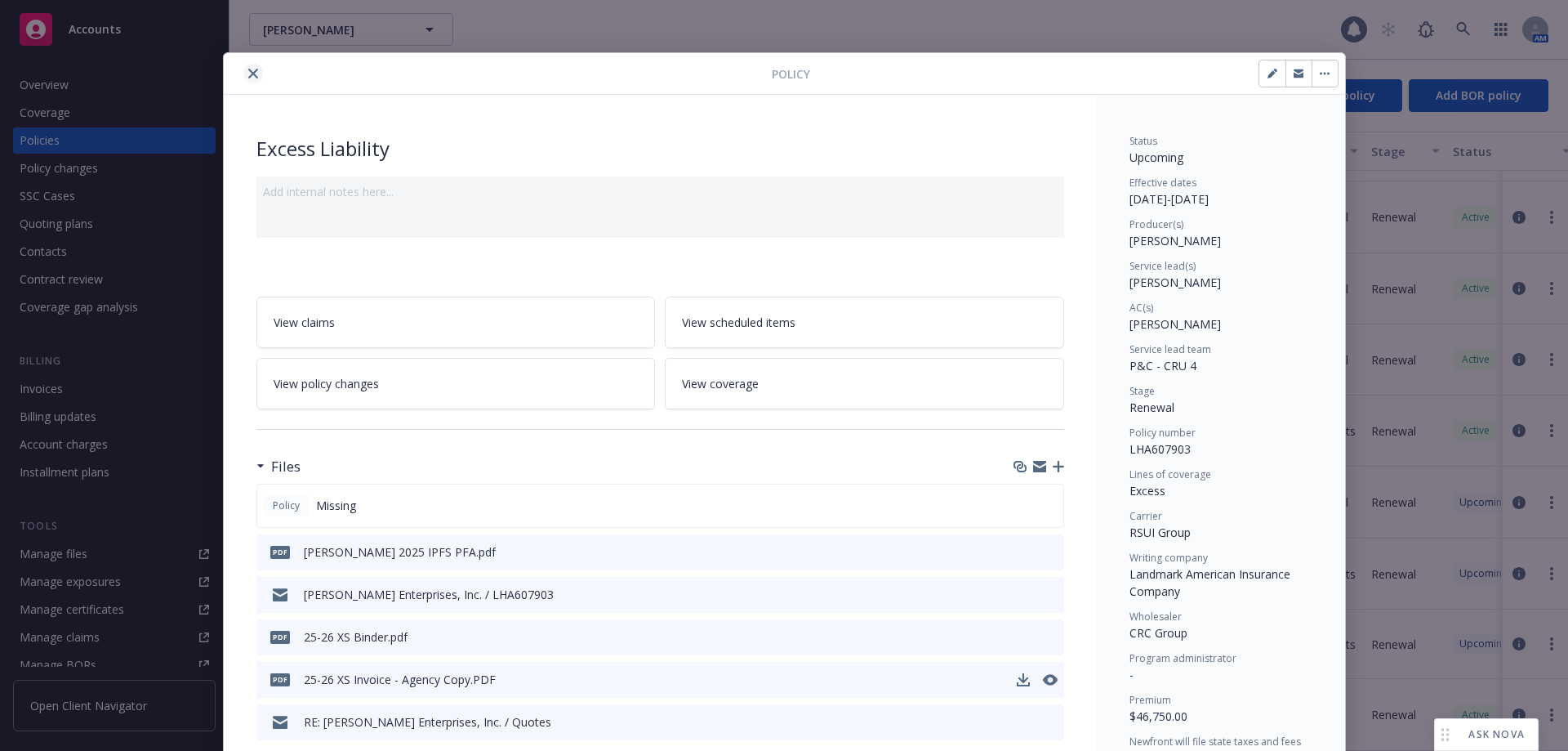 click 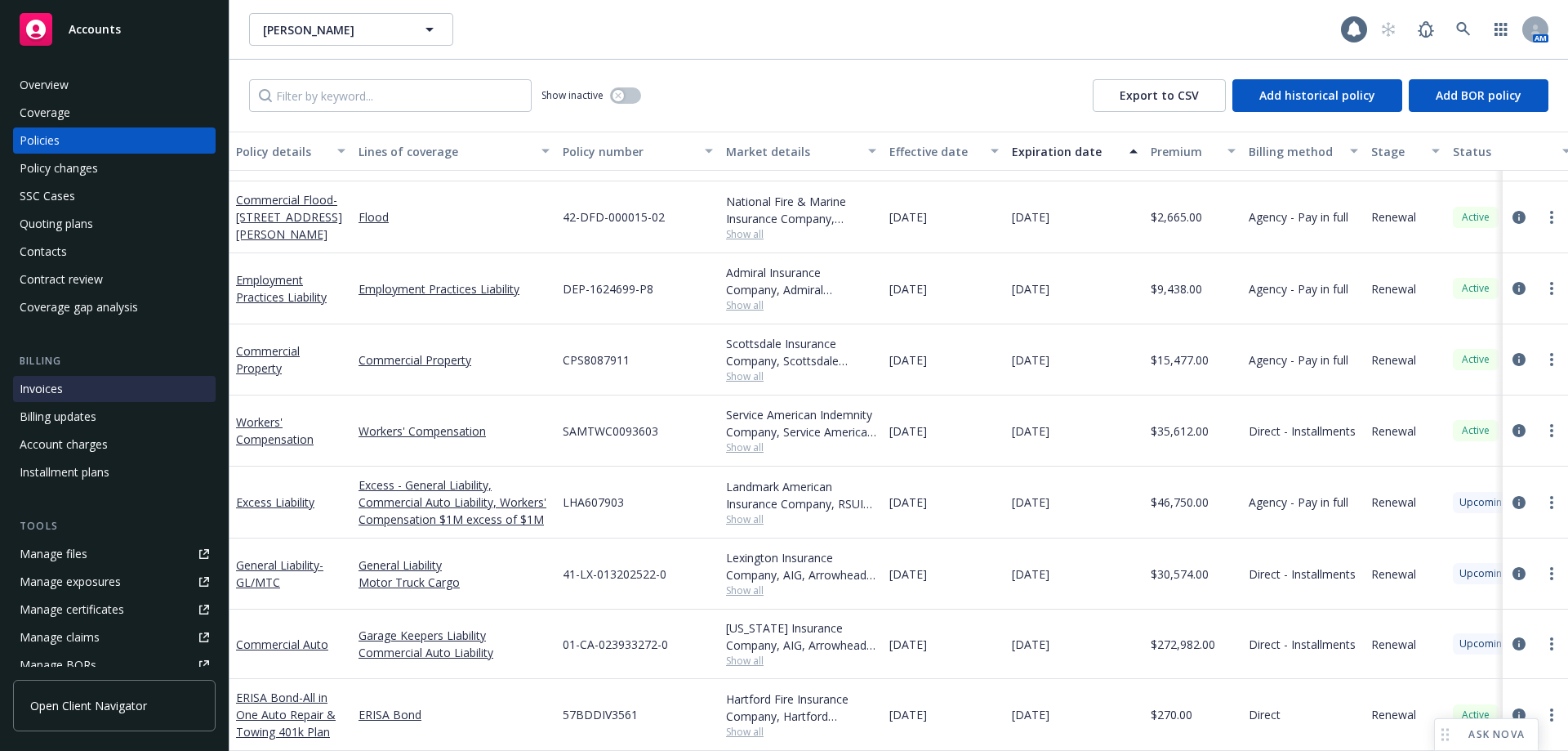 click on "Invoices" at bounding box center (114, 389) 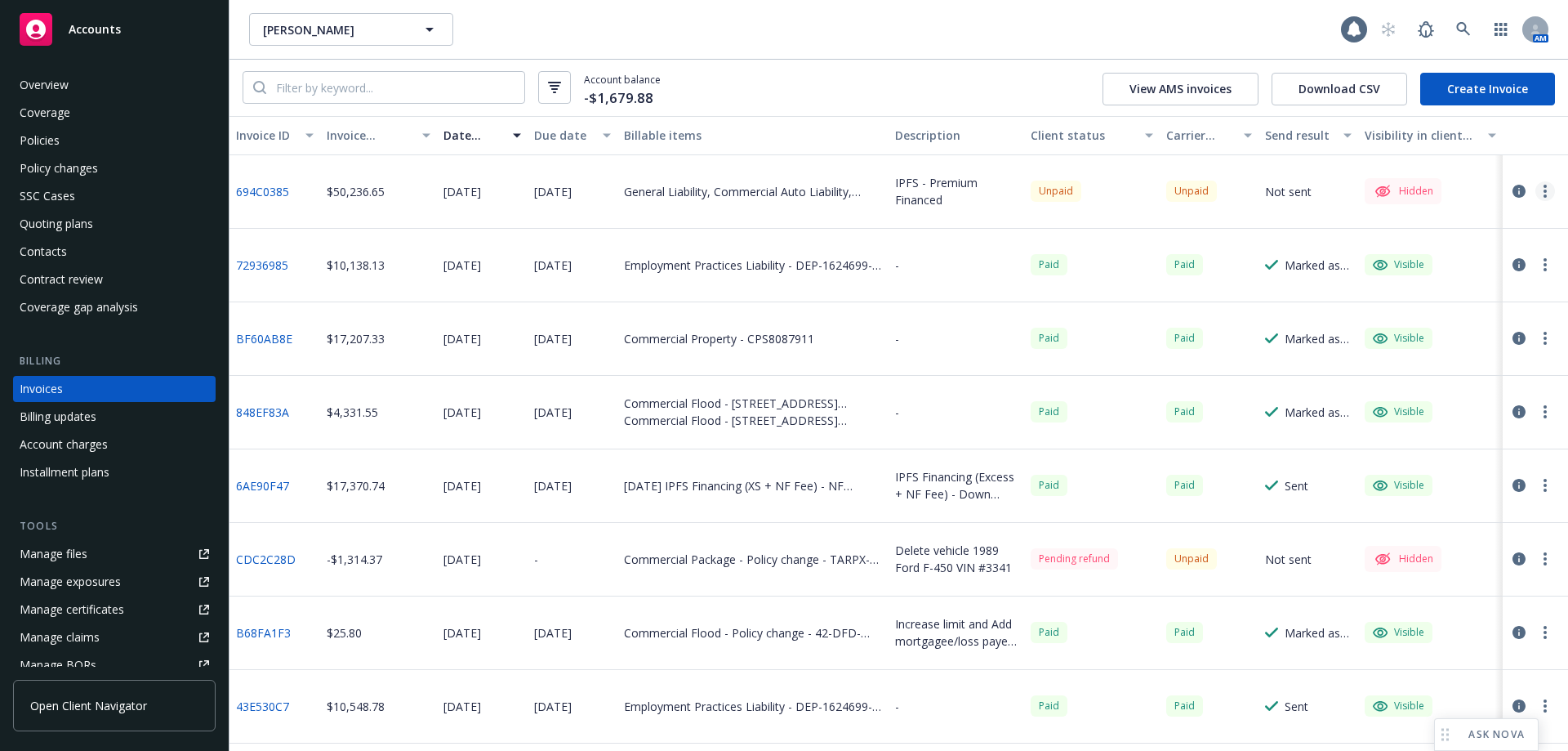 click at bounding box center [1545, 191] 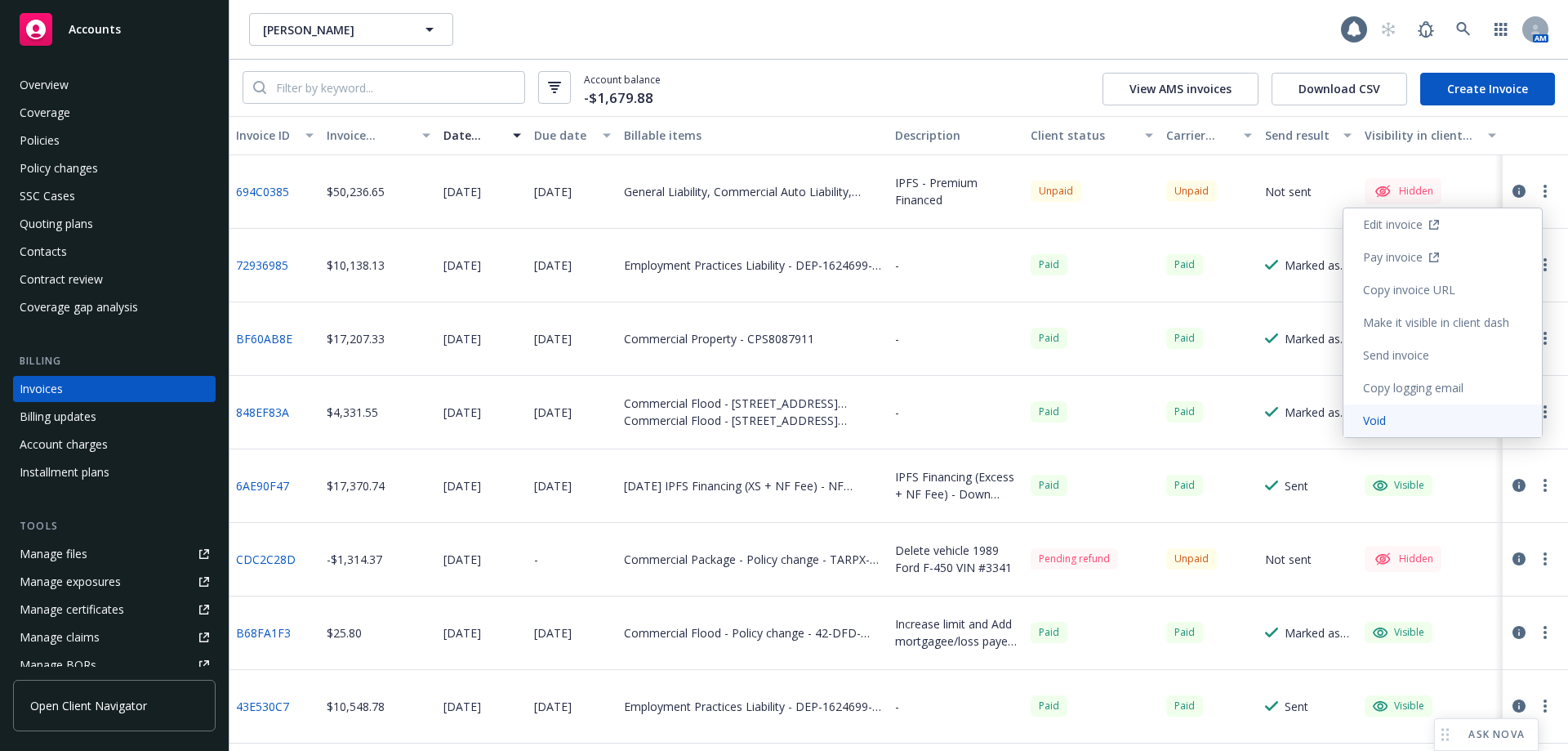 click on "Void" at bounding box center (1442, 421) 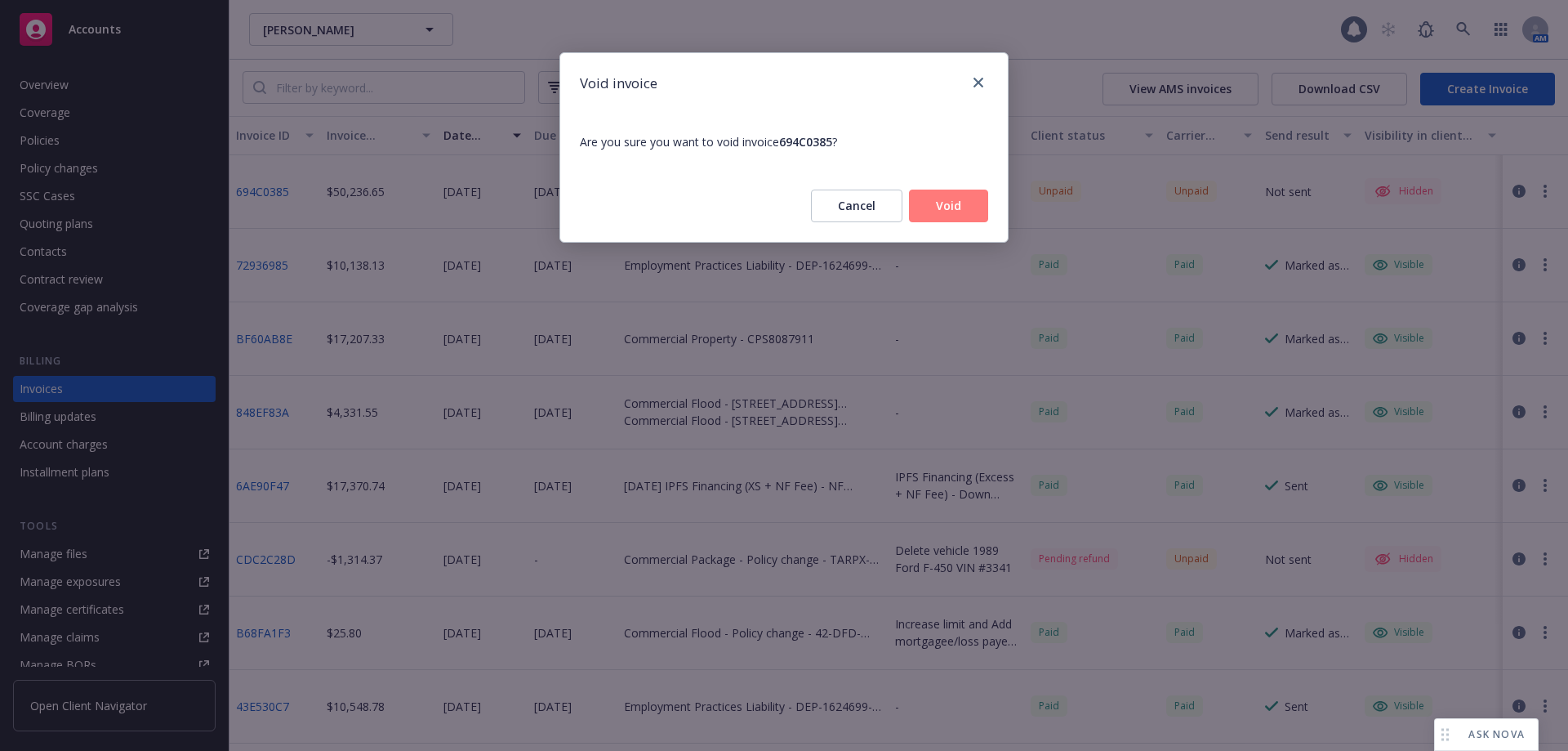 click on "Void" at bounding box center [948, 206] 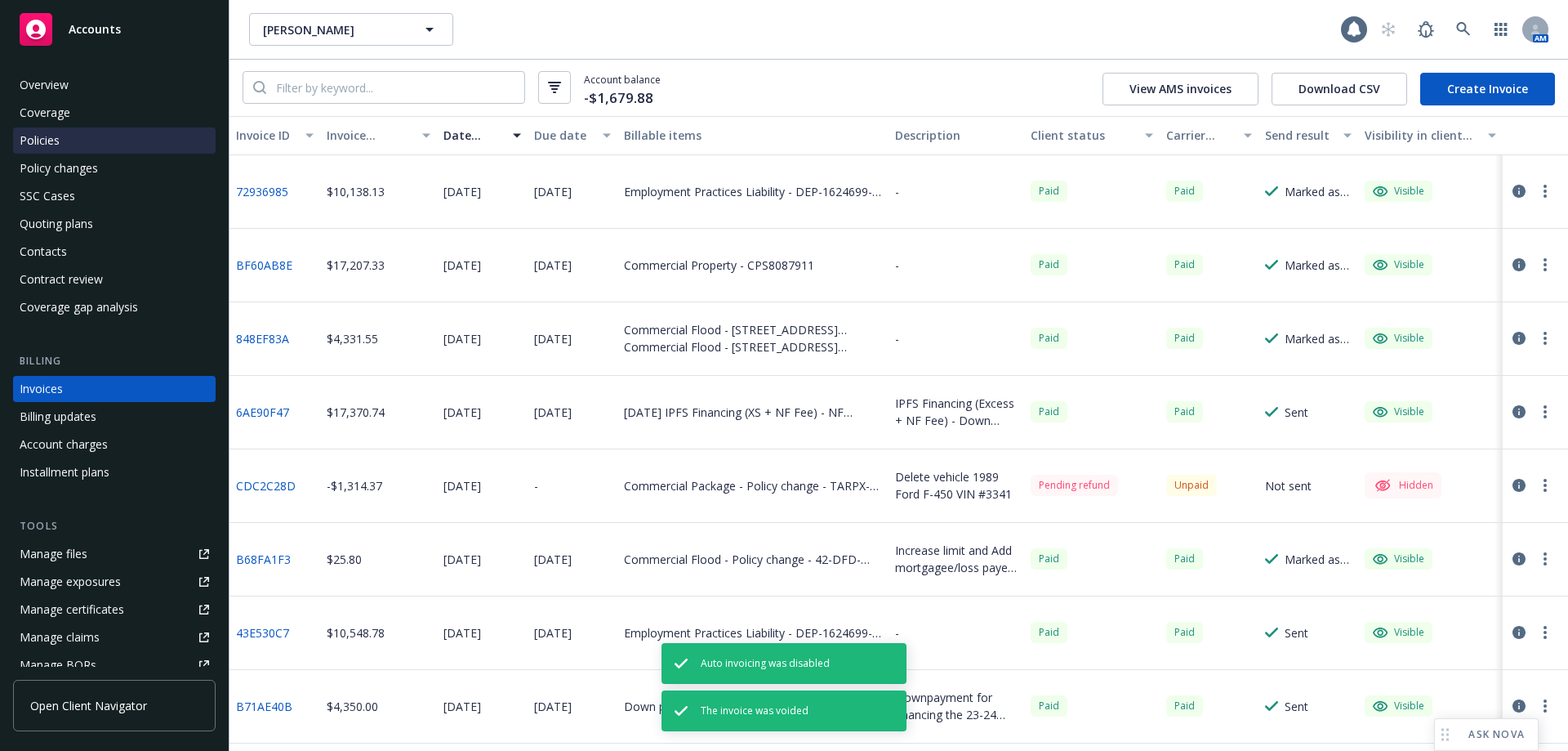 click on "Policies" at bounding box center (114, 141) 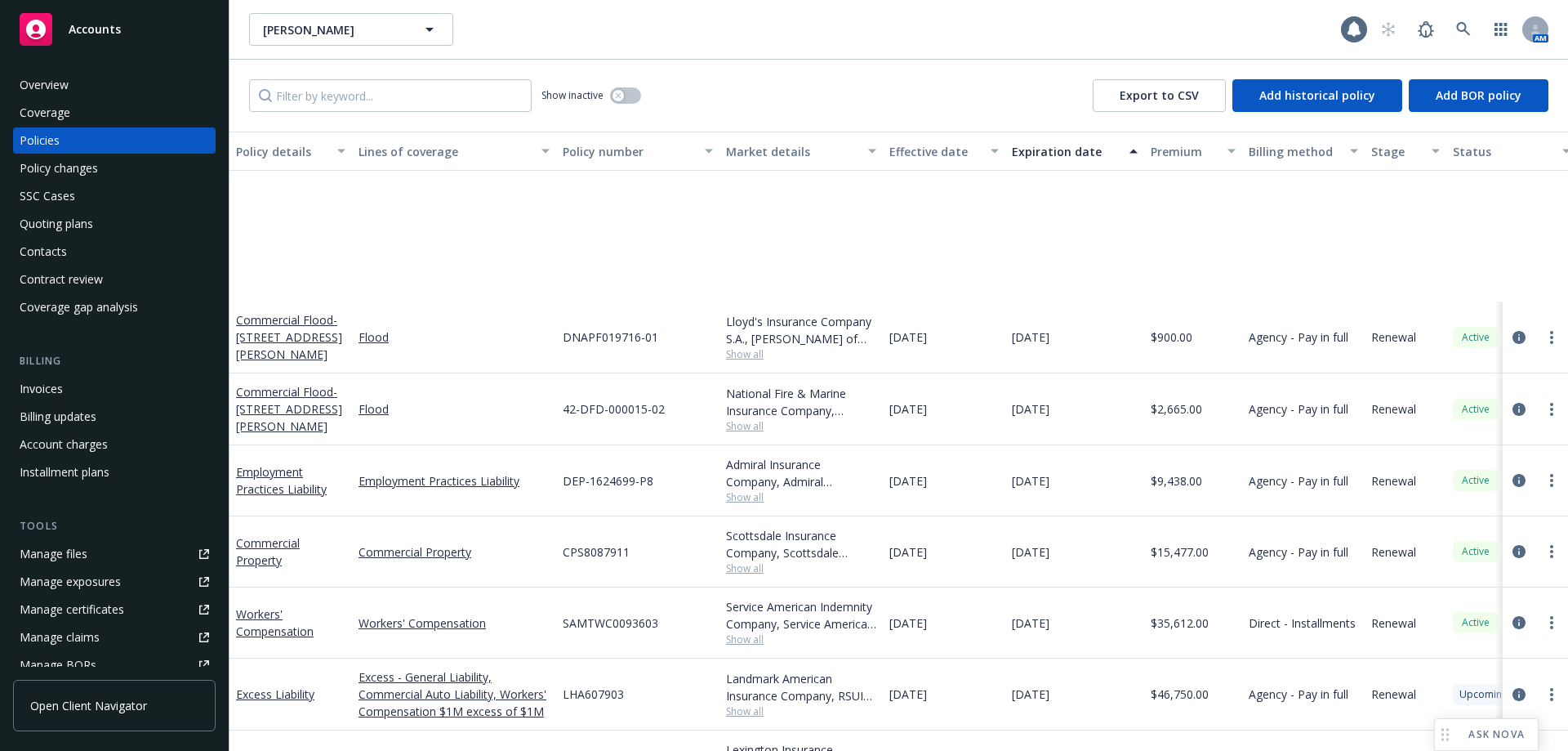 scroll, scrollTop: 204, scrollLeft: 0, axis: vertical 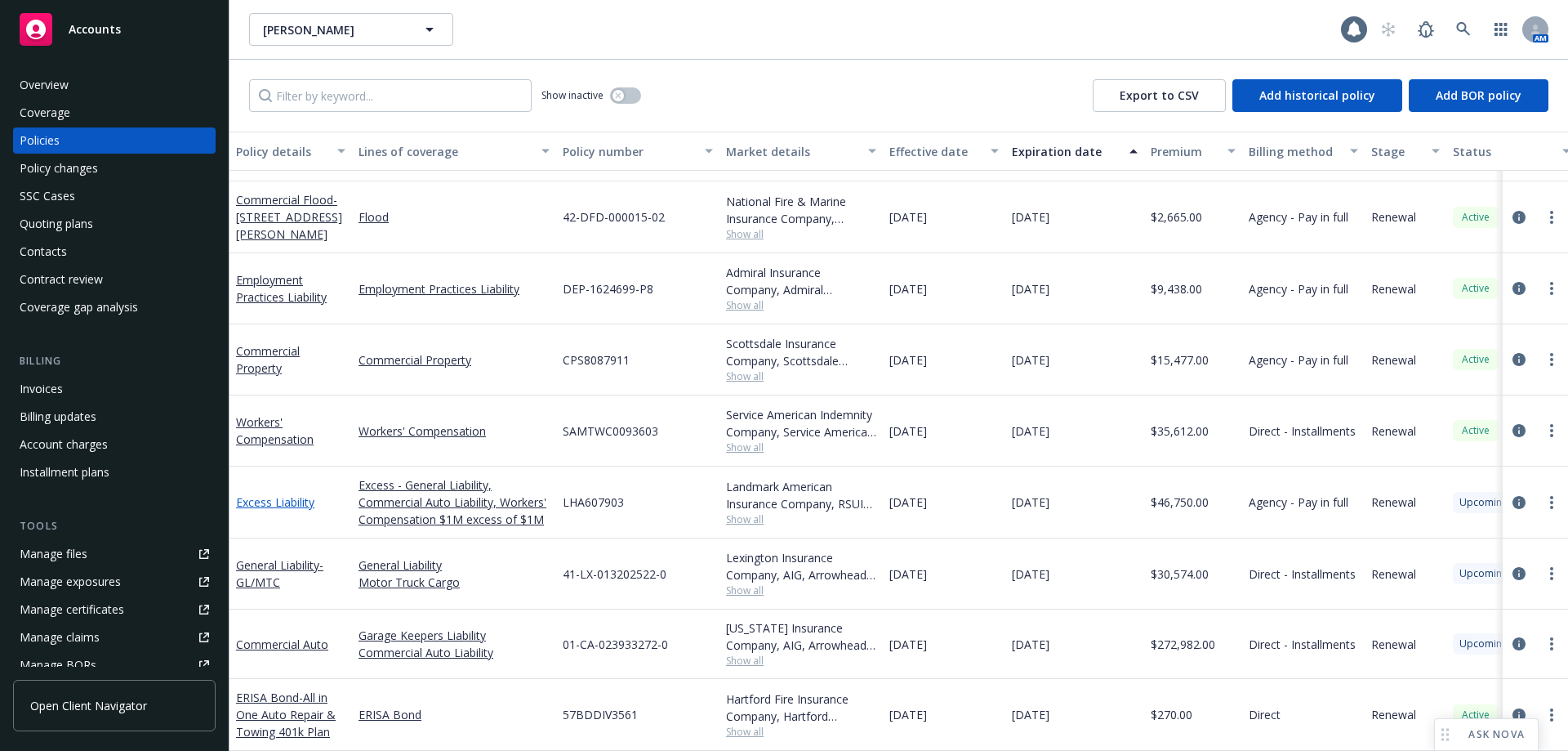 click on "Excess Liability" at bounding box center [275, 502] 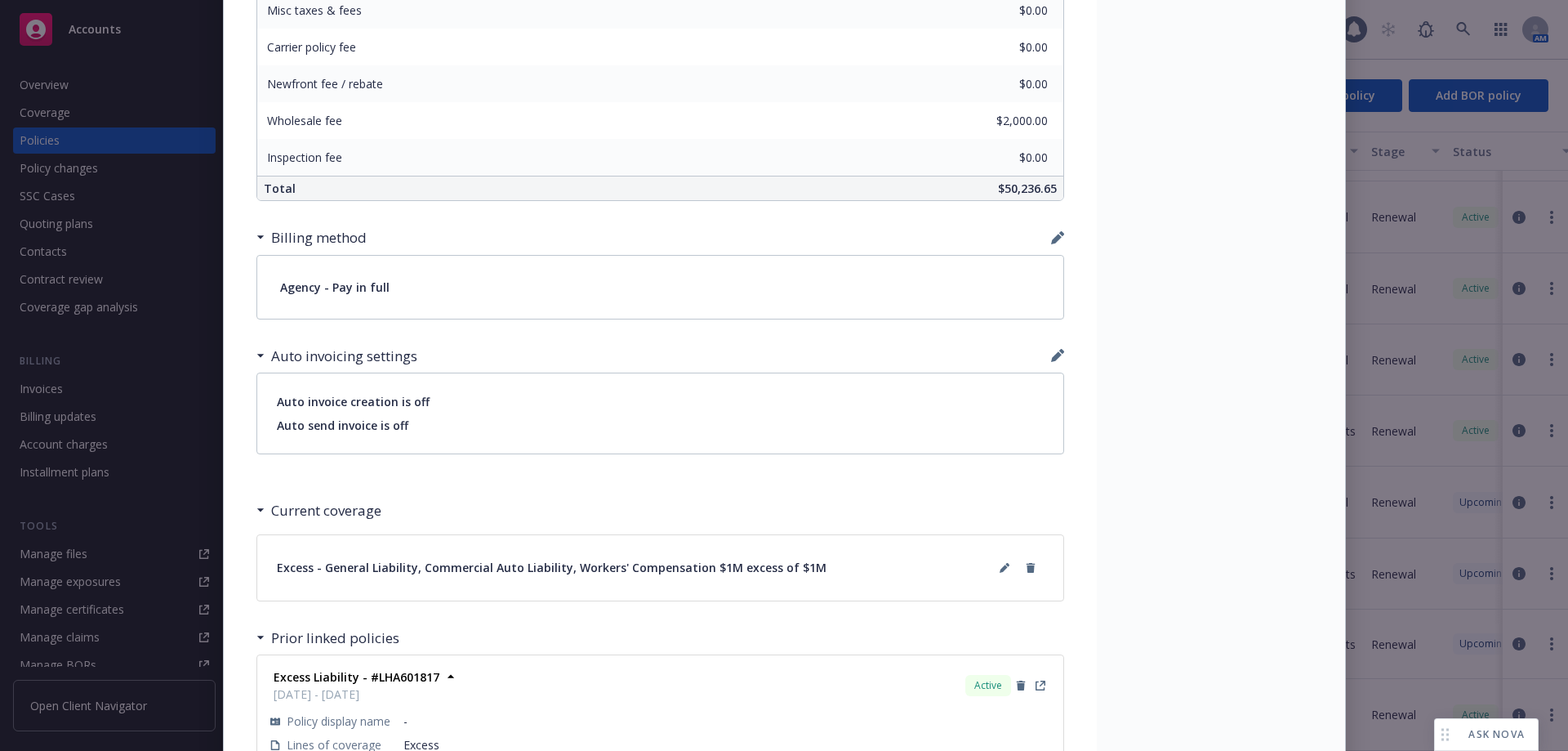 scroll, scrollTop: 1030, scrollLeft: 0, axis: vertical 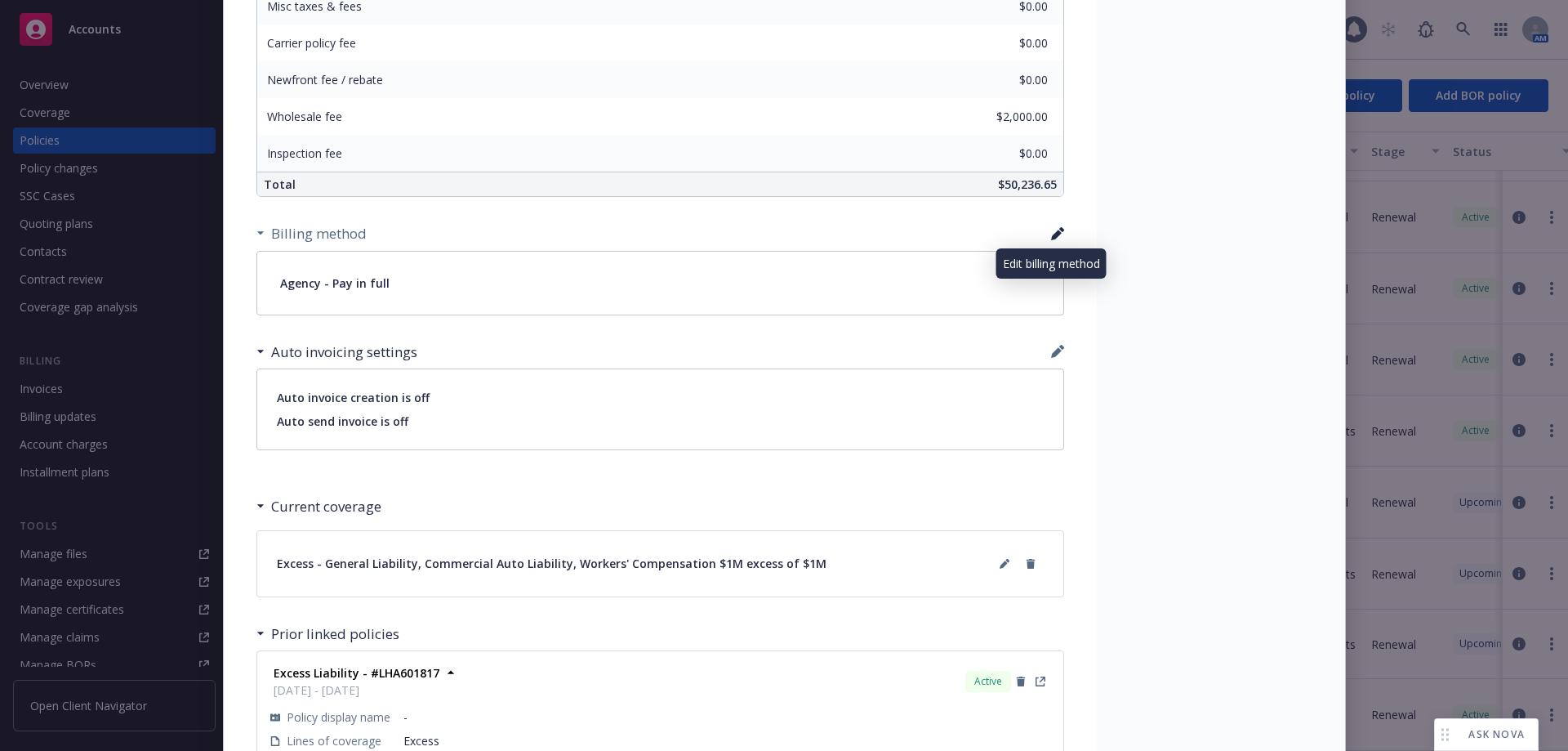 click 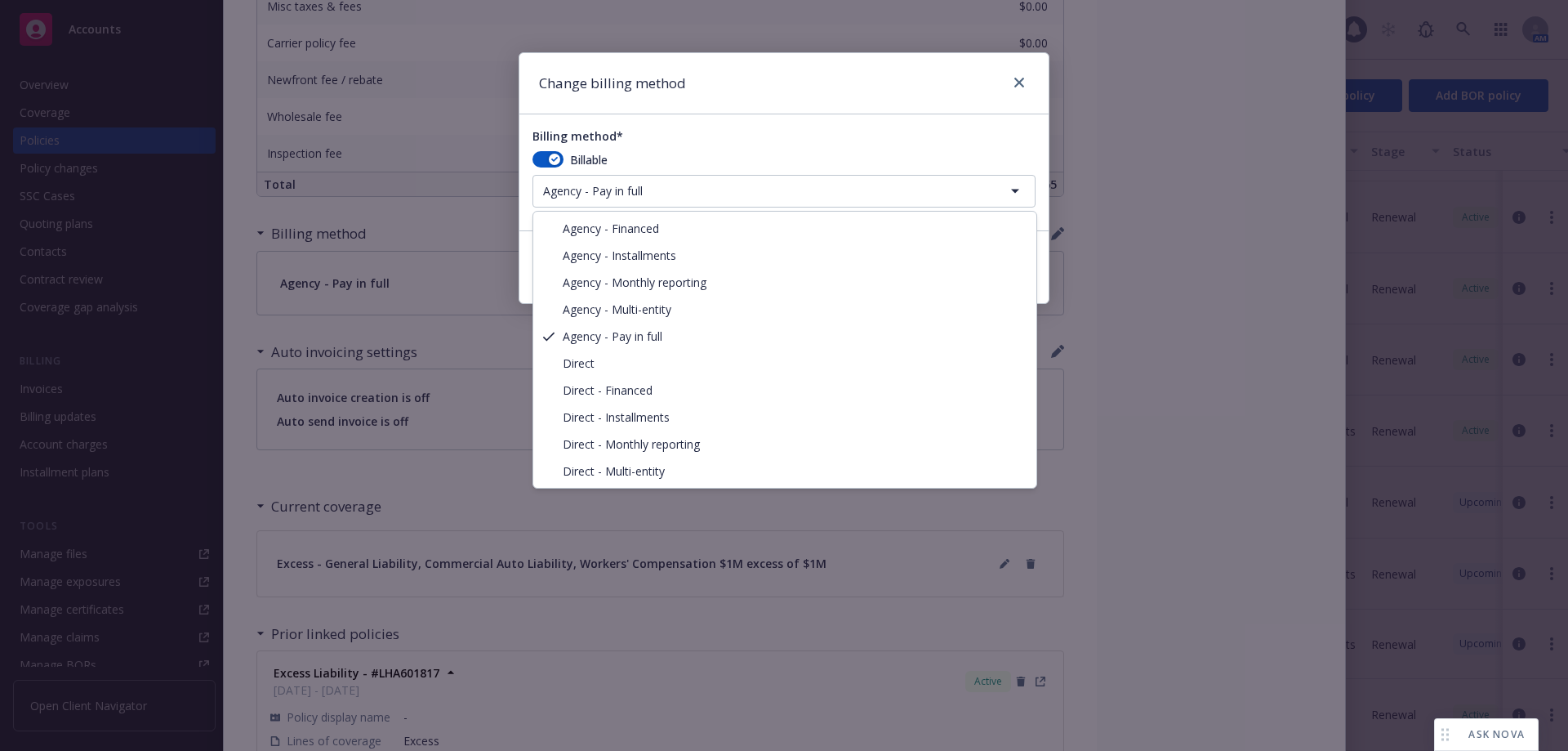 click on "Accounts Overview Coverage Policies Policy changes SSC Cases Quoting plans Contacts Contract review Coverage gap analysis Billing Invoices Billing updates Account charges Installment plans Tools Manage files Manage exposures Manage certificates Manage claims Manage BORs Summary of insurance Analytics hub Loss summary generator Account settings Service team Sales relationships Related accounts Client navigator features Client access Open Client Navigator [PERSON_NAME] [PERSON_NAME] [PERSON_NAME] 1 AM Show inactive Export to CSV Add historical policy Add BOR policy Policy details Lines of coverage Policy number Market details Effective date Expiration date Premium Billing method Stage Status Service team leaders Commercial Flood  -  [STREET_ADDRESS][PERSON_NAME] - Building 2 Flood DNAPF019716-01 [PERSON_NAME] Insurance Company S.A., [PERSON_NAME] of [GEOGRAPHIC_DATA], Amwins Show all [DATE] [DATE] $900.00 Agency - Pay in full Renewal Active [PERSON_NAME] AC [PERSON_NAME] AM 1 more Commercial Flood  -  Flood 42-DFD-000015-02 AC" at bounding box center (784, 375) 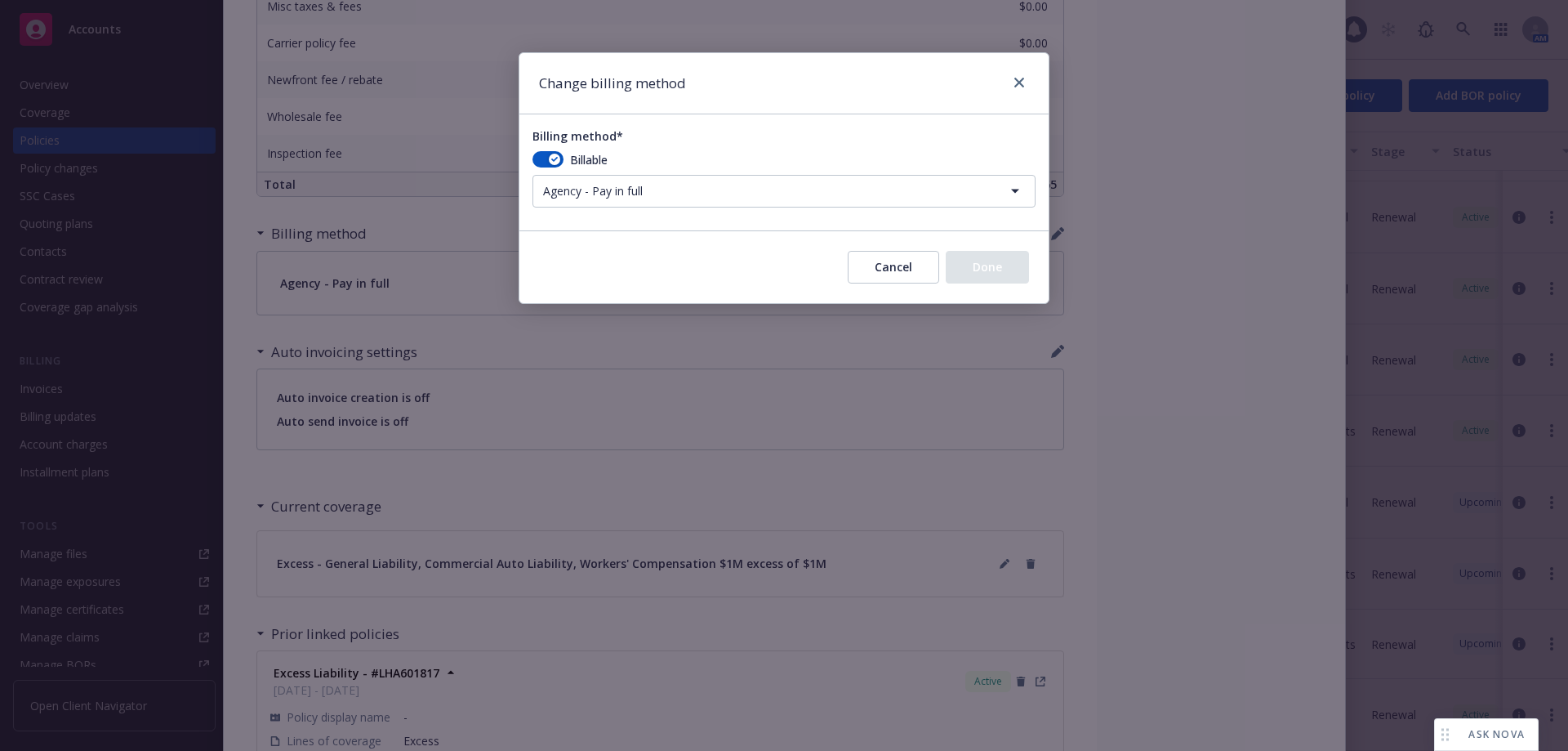 click on "Accounts Overview Coverage Policies Policy changes SSC Cases Quoting plans Contacts Contract review Coverage gap analysis Billing Invoices Billing updates Account charges Installment plans Tools Manage files Manage exposures Manage certificates Manage claims Manage BORs Summary of insurance Analytics hub Loss summary generator Account settings Service team Sales relationships Related accounts Client navigator features Client access Open Client Navigator [PERSON_NAME] [PERSON_NAME] [PERSON_NAME] 1 AM Show inactive Export to CSV Add historical policy Add BOR policy Policy details Lines of coverage Policy number Market details Effective date Expiration date Premium Billing method Stage Status Service team leaders Commercial Flood  -  [STREET_ADDRESS][PERSON_NAME] - Building 2 Flood DNAPF019716-01 [PERSON_NAME] Insurance Company S.A., [PERSON_NAME] of [GEOGRAPHIC_DATA], Amwins Show all [DATE] [DATE] $900.00 Agency - Pay in full Renewal Active [PERSON_NAME] AC [PERSON_NAME] AM 1 more Commercial Flood  -  Flood 42-DFD-000015-02 AC" at bounding box center (784, 375) 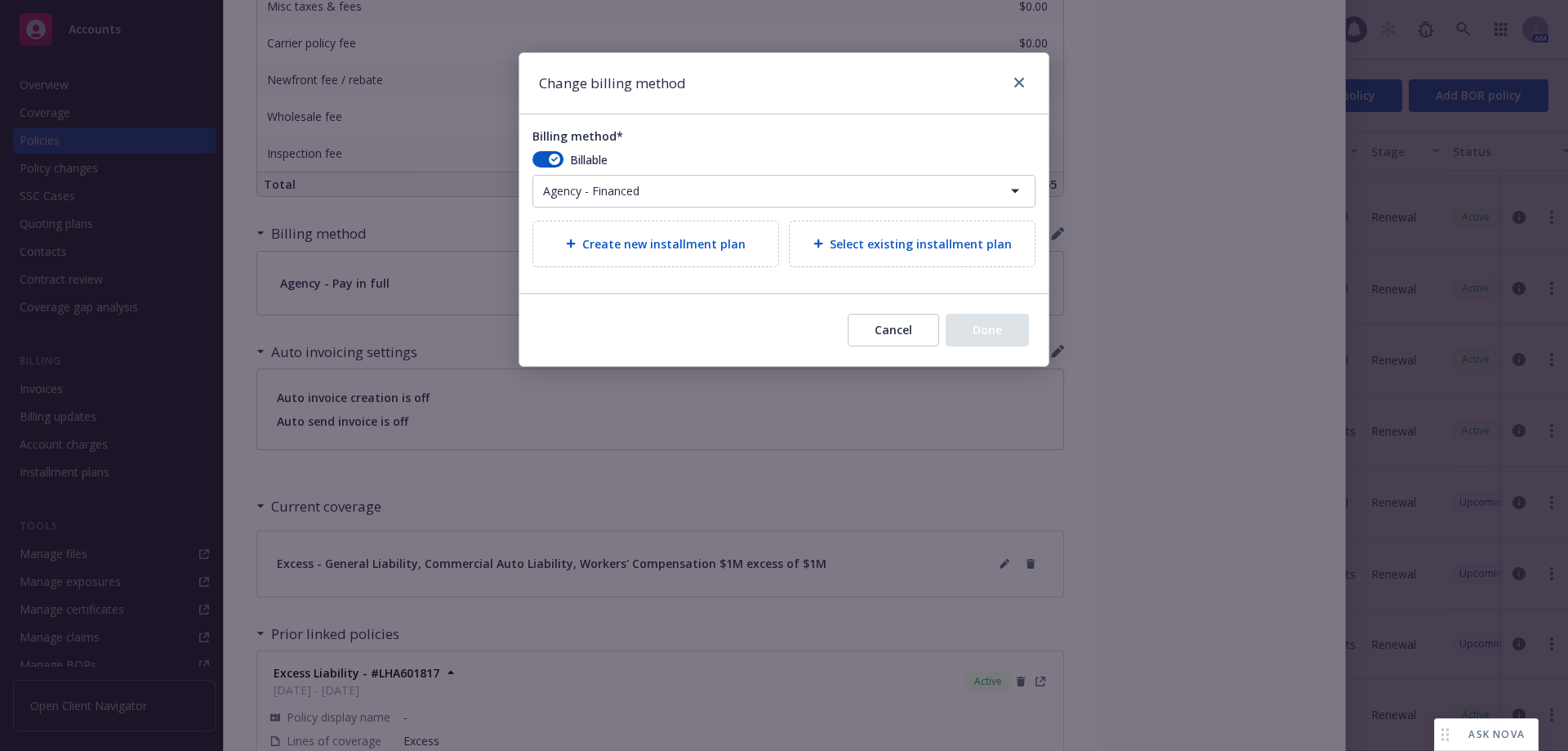 click on "Accounts Overview Coverage Policies Policy changes SSC Cases Quoting plans Contacts Contract review Coverage gap analysis Billing Invoices Billing updates Account charges Installment plans Tools Manage files Manage exposures Manage certificates Manage claims Manage BORs Summary of insurance Analytics hub Loss summary generator Account settings Service team Sales relationships Related accounts Client navigator features Client access Open Client Navigator [PERSON_NAME] [PERSON_NAME] [PERSON_NAME] 1 AM Show inactive Export to CSV Add historical policy Add BOR policy Policy details Lines of coverage Policy number Market details Effective date Expiration date Premium Billing method Stage Status Service team leaders Commercial Flood  -  [STREET_ADDRESS][PERSON_NAME] - Building 2 Flood DNAPF019716-01 [PERSON_NAME] Insurance Company S.A., [PERSON_NAME] of [GEOGRAPHIC_DATA], Amwins Show all [DATE] [DATE] $900.00 Agency - Pay in full Renewal Active [PERSON_NAME] AC [PERSON_NAME] AM 1 more Commercial Flood  -  Flood 42-DFD-000015-02 AC" at bounding box center (784, 375) 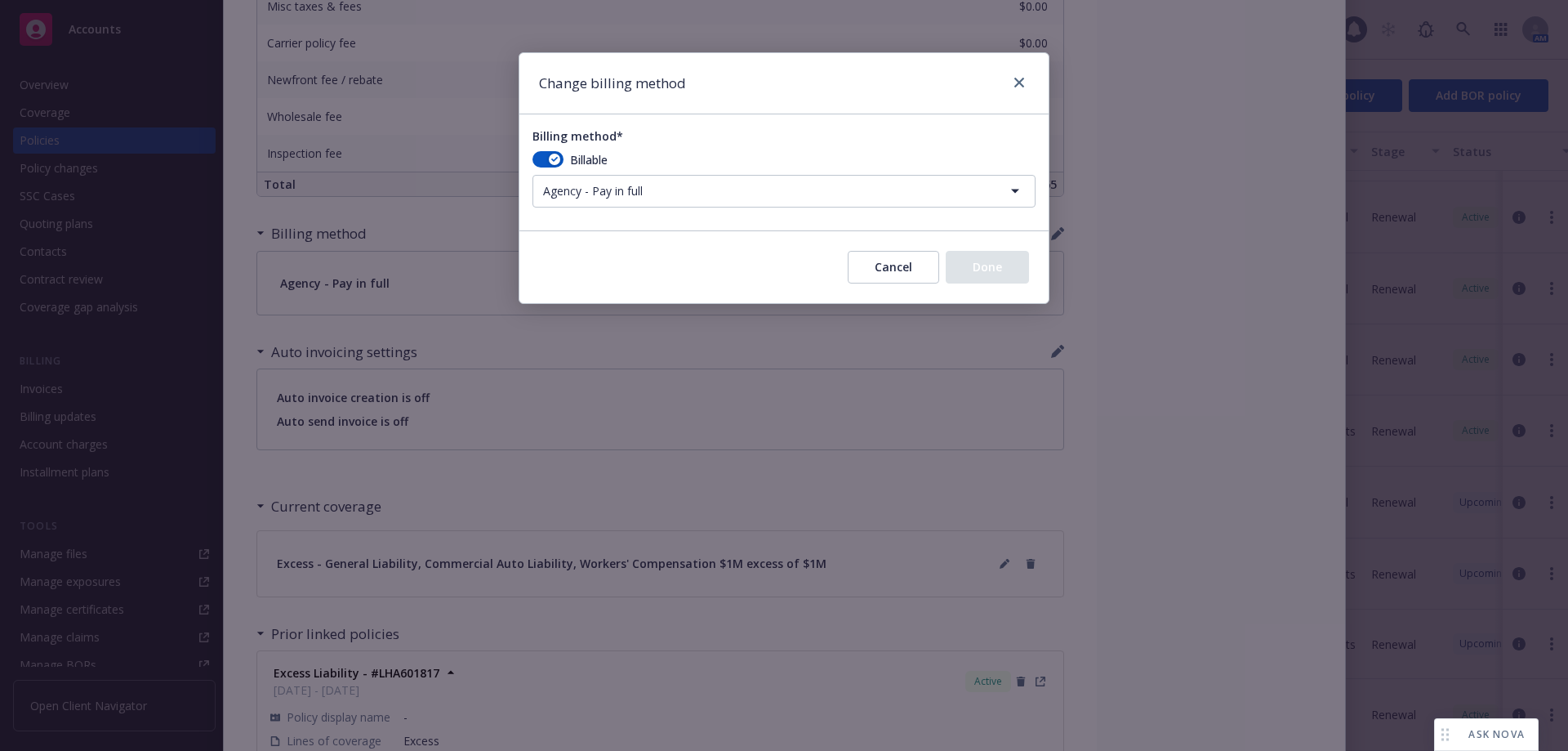 click on "Accounts Overview Coverage Policies Policy changes SSC Cases Quoting plans Contacts Contract review Coverage gap analysis Billing Invoices Billing updates Account charges Installment plans Tools Manage files Manage exposures Manage certificates Manage claims Manage BORs Summary of insurance Analytics hub Loss summary generator Account settings Service team Sales relationships Related accounts Client navigator features Client access Open Client Navigator [PERSON_NAME] [PERSON_NAME] [PERSON_NAME] 1 AM Show inactive Export to CSV Add historical policy Add BOR policy Policy details Lines of coverage Policy number Market details Effective date Expiration date Premium Billing method Stage Status Service team leaders Commercial Flood  -  [STREET_ADDRESS][PERSON_NAME] - Building 2 Flood DNAPF019716-01 [PERSON_NAME] Insurance Company S.A., [PERSON_NAME] of [GEOGRAPHIC_DATA], Amwins Show all [DATE] [DATE] $900.00 Agency - Pay in full Renewal Active [PERSON_NAME] AC [PERSON_NAME] AM 1 more Commercial Flood  -  Flood 42-DFD-000015-02 AC" at bounding box center (784, 375) 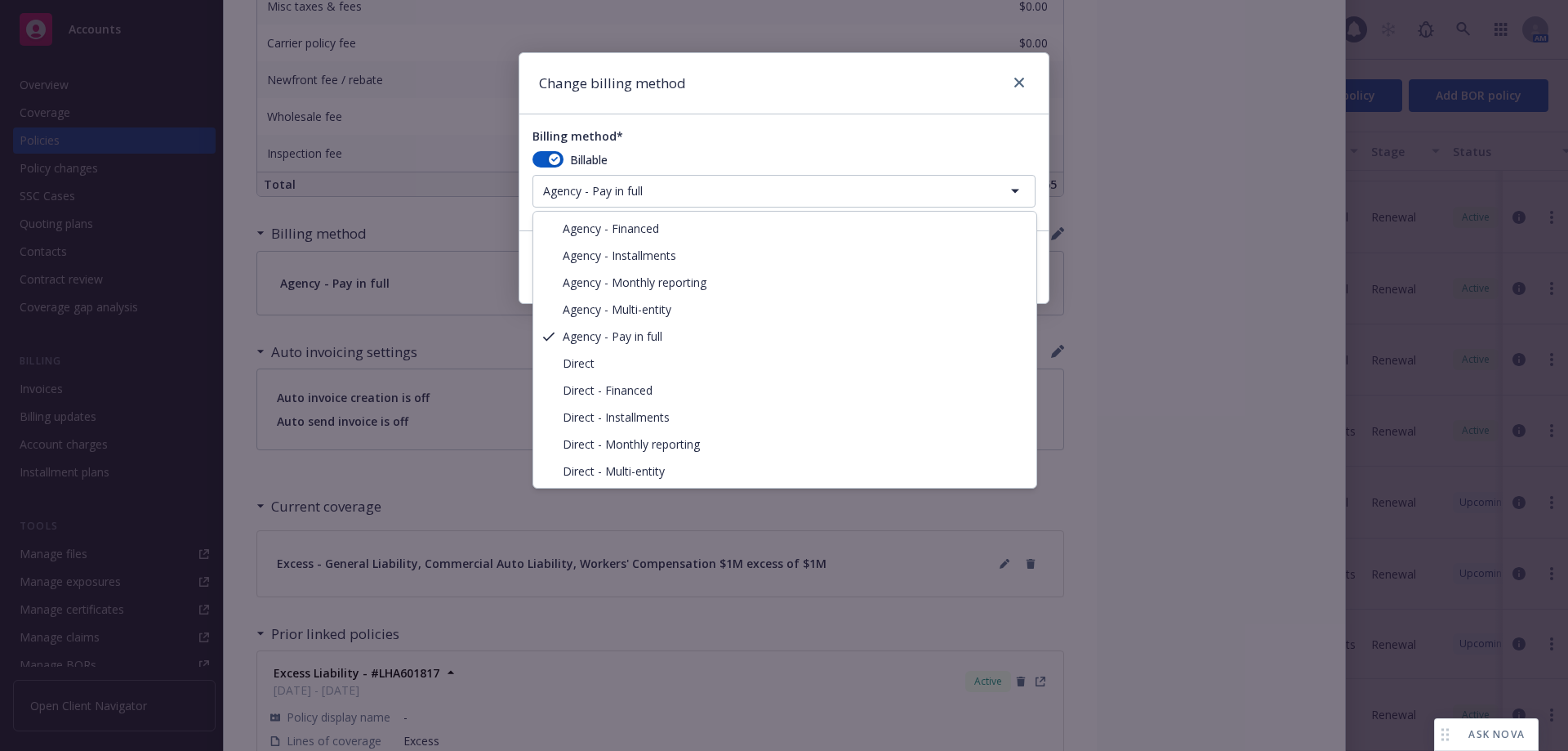 select on "AGENCY_FINANCED" 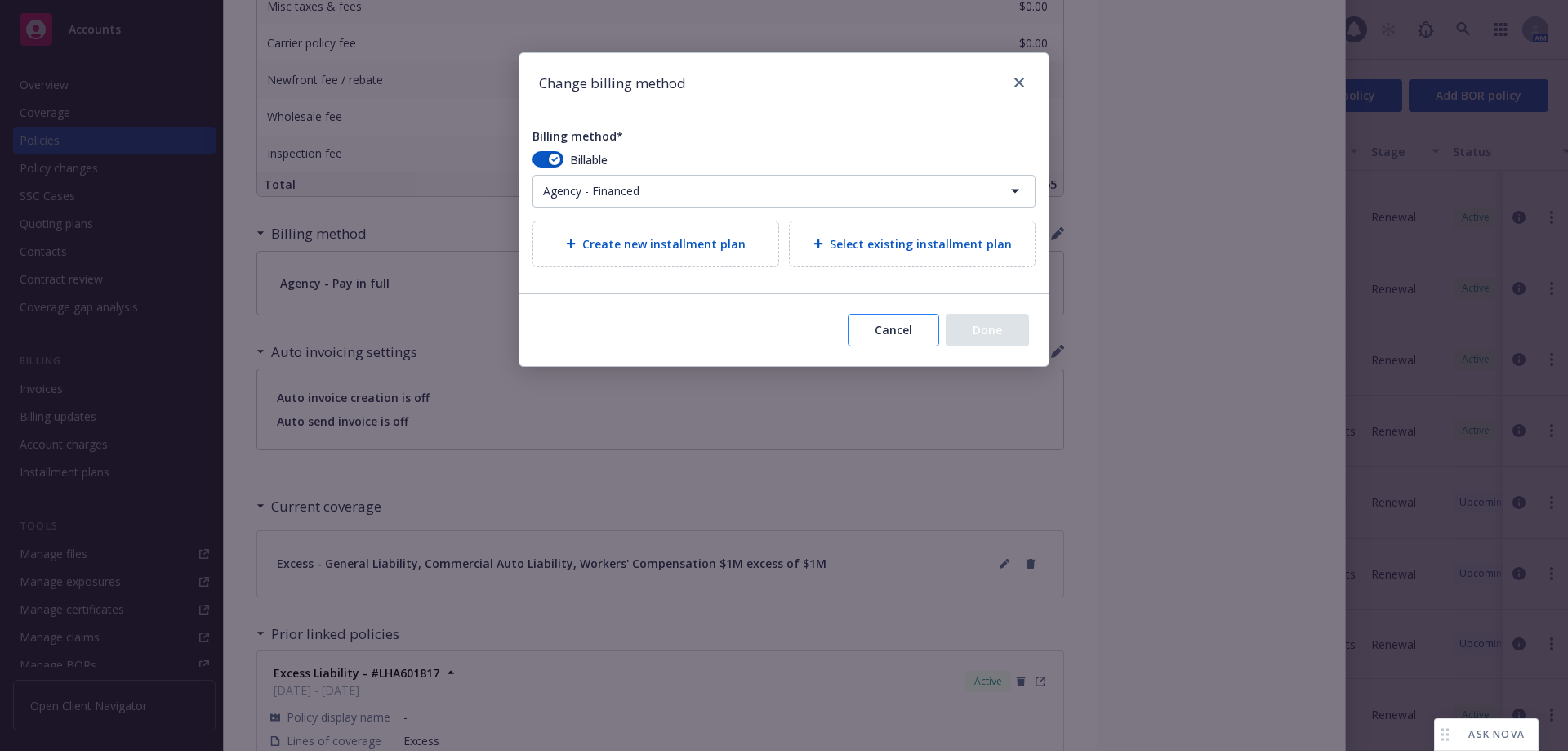 click on "Cancel" at bounding box center (893, 330) 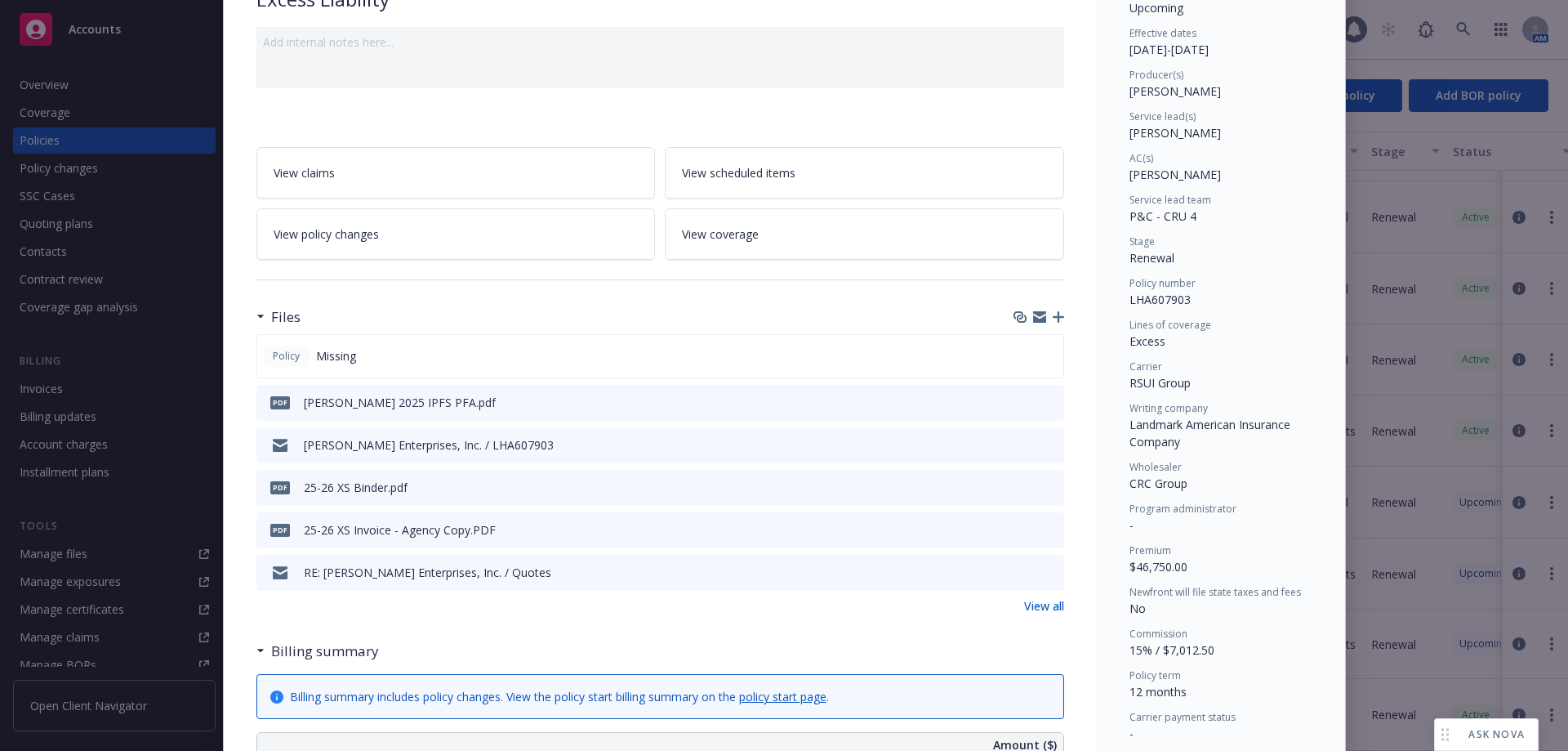 scroll, scrollTop: 0, scrollLeft: 0, axis: both 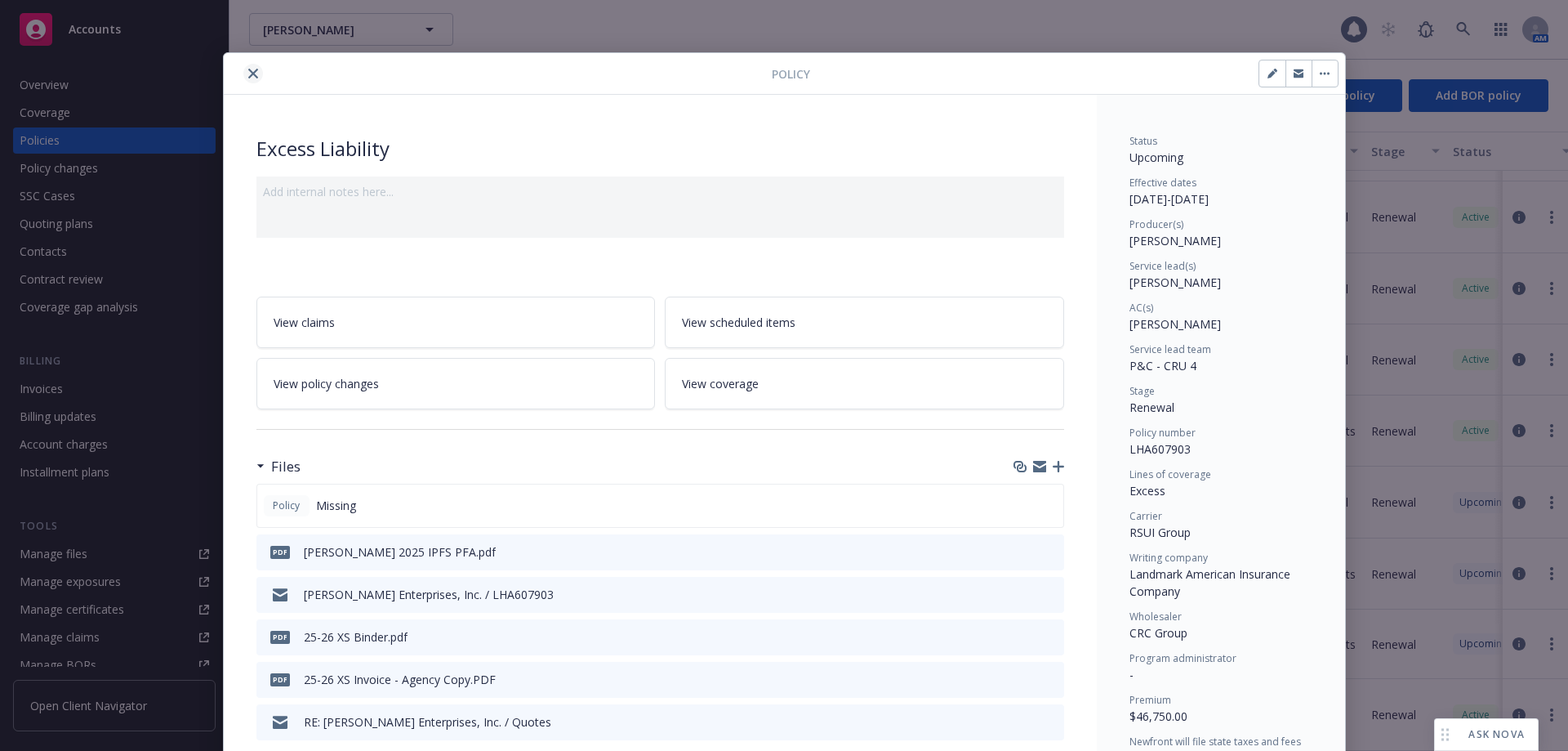 click 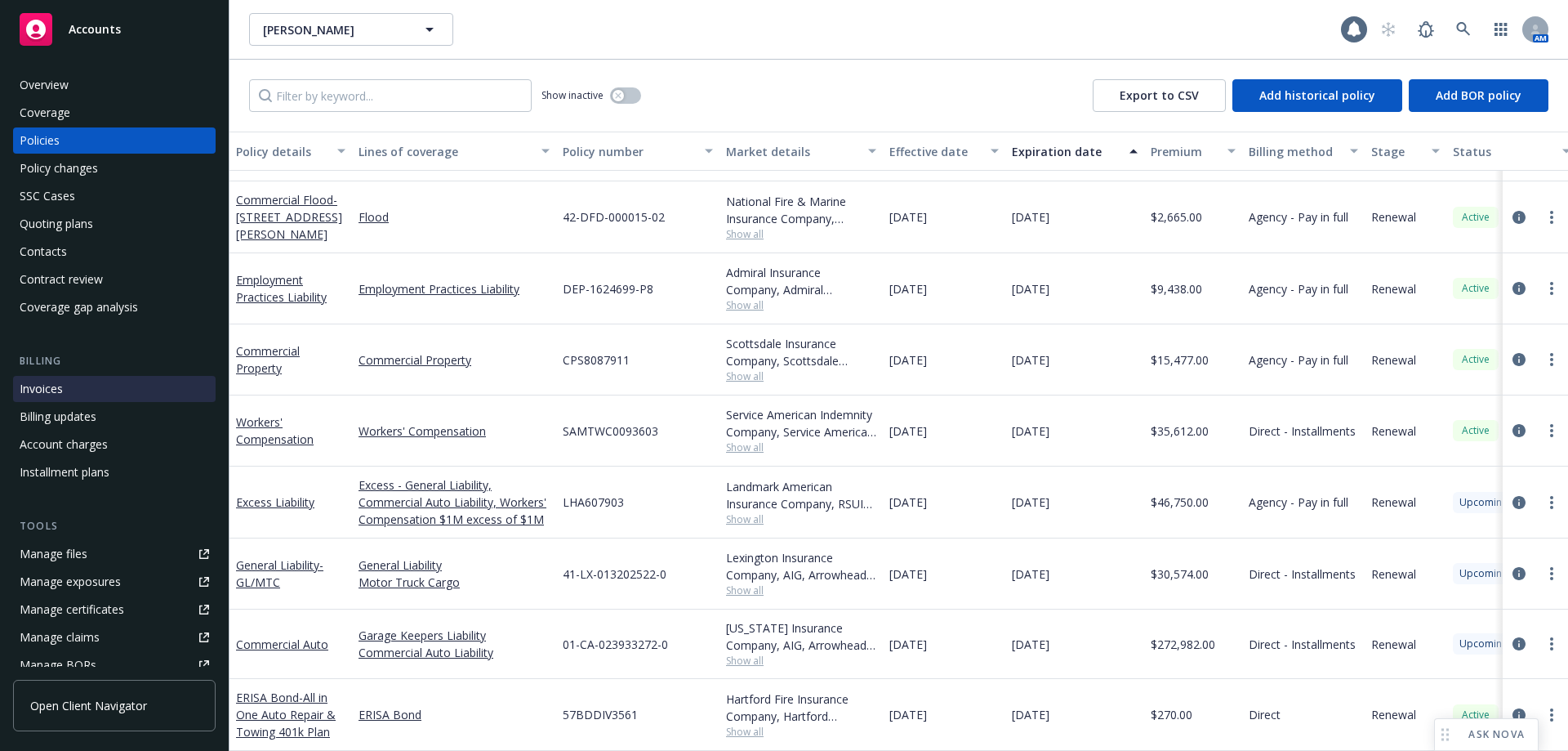 click on "Invoices" at bounding box center (114, 389) 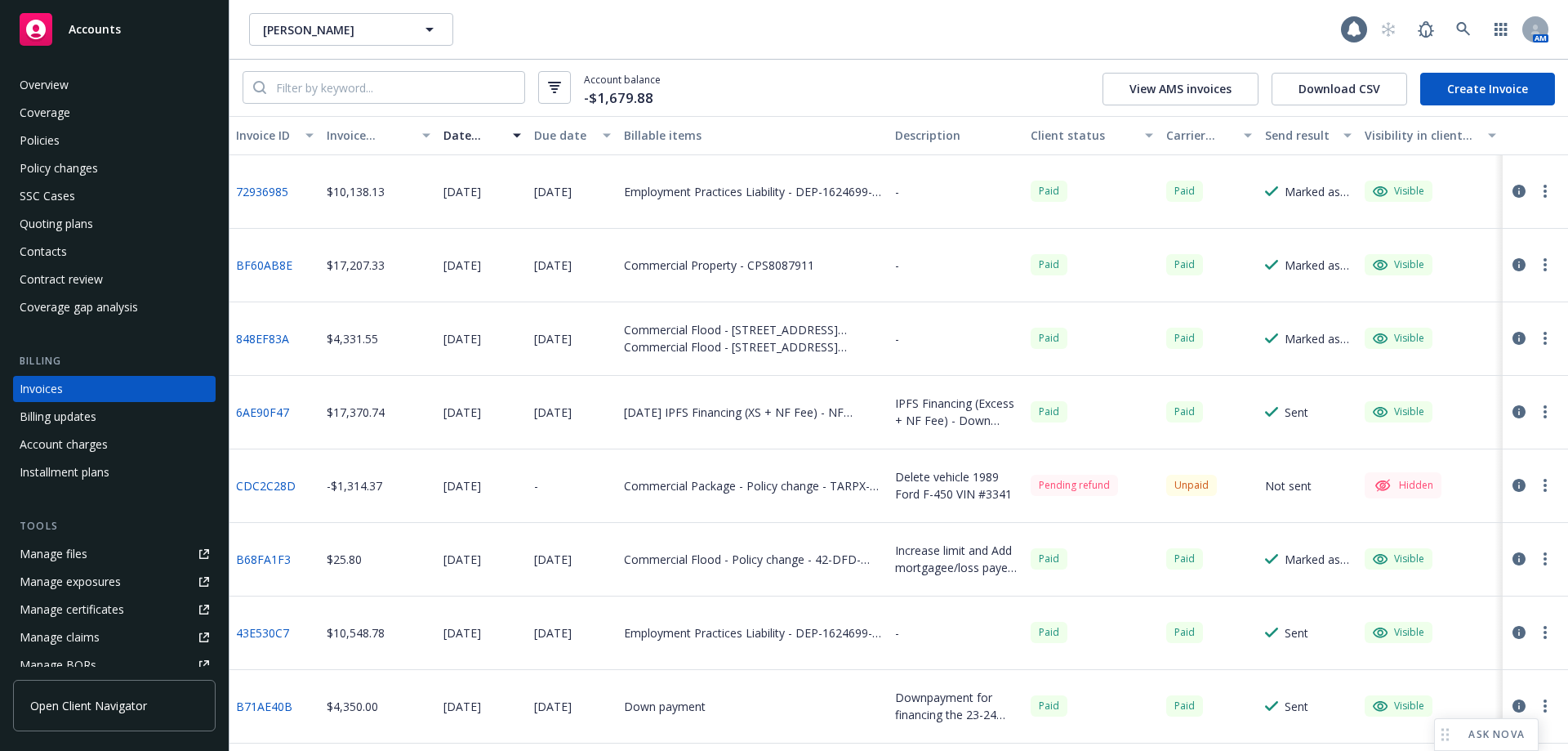 click on "[PERSON_NAME] [PERSON_NAME] [PERSON_NAME]" at bounding box center (795, 29) 